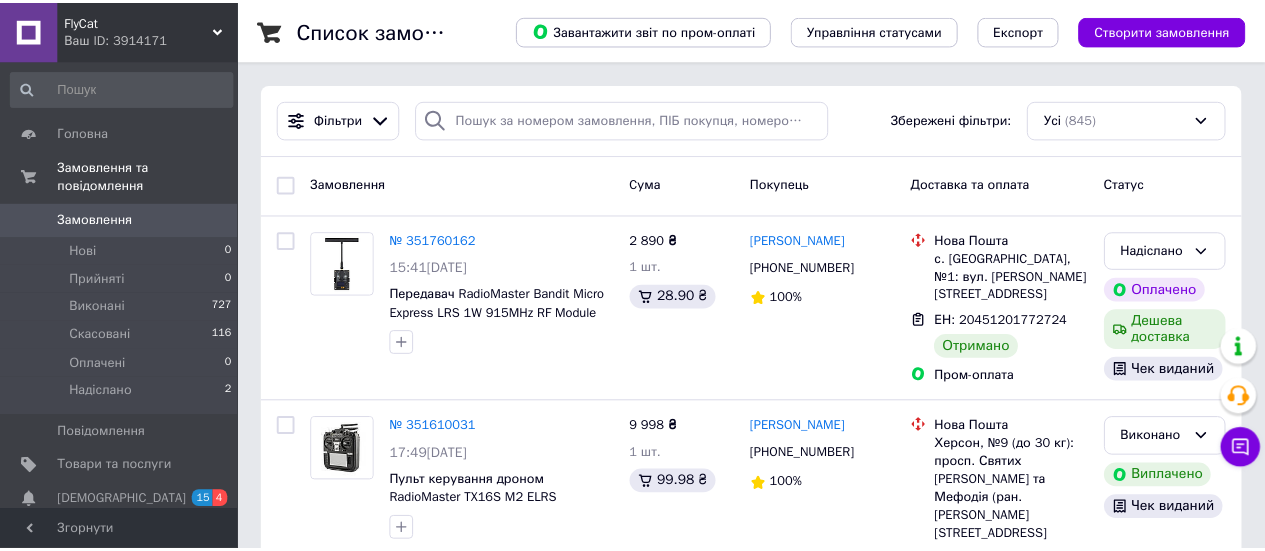 scroll, scrollTop: 0, scrollLeft: 0, axis: both 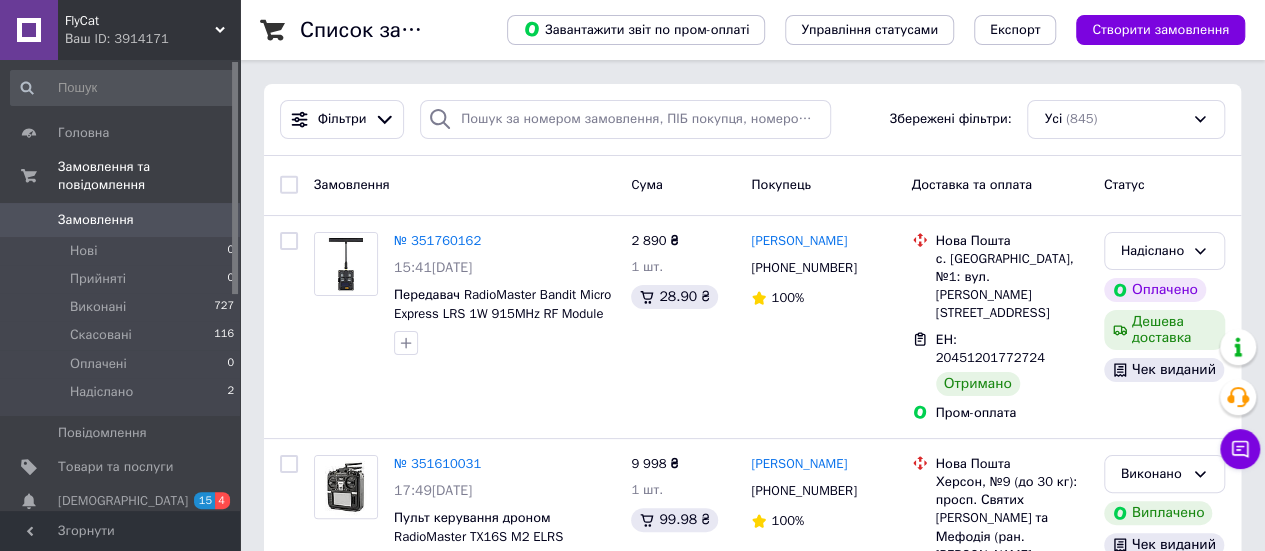 click on "FlyCat Ваш ID: 3914171" at bounding box center (149, 30) 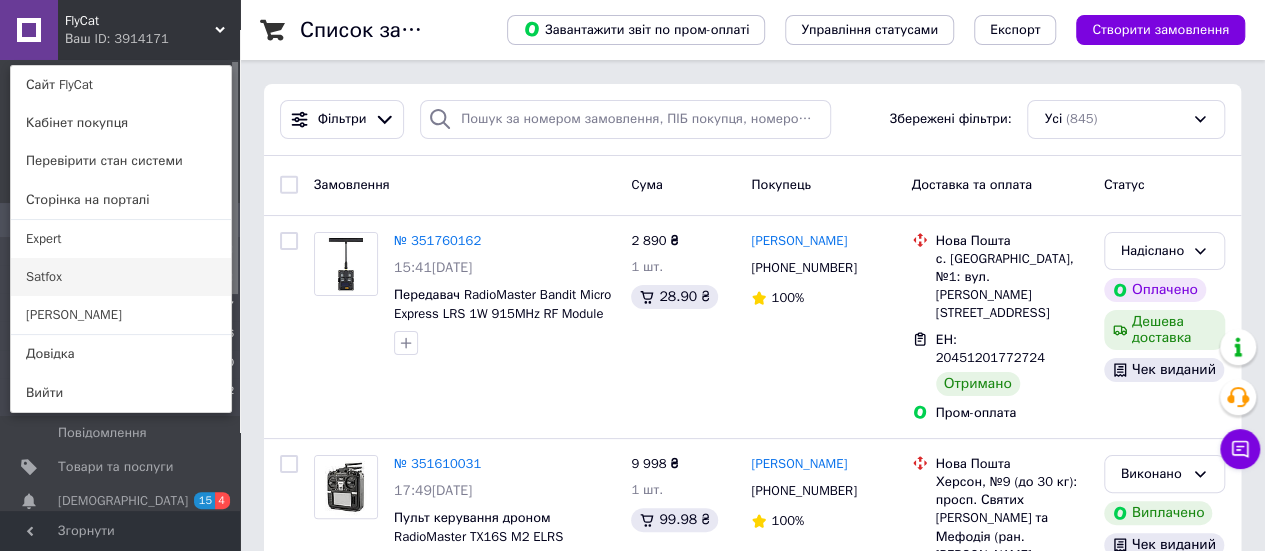 click on "Satfox" at bounding box center (121, 277) 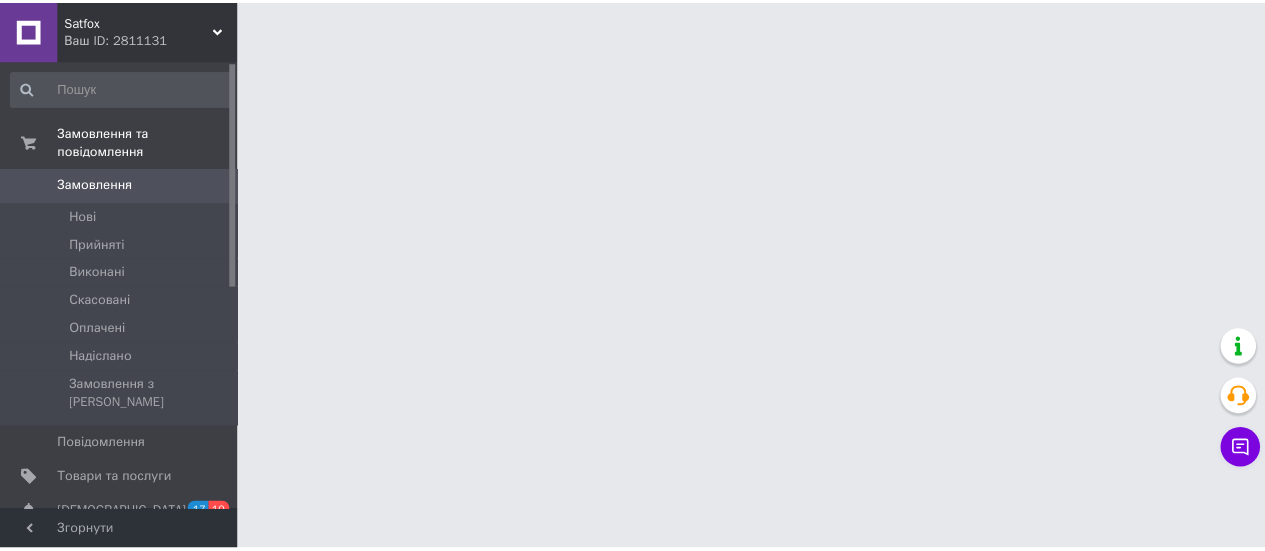 scroll, scrollTop: 0, scrollLeft: 0, axis: both 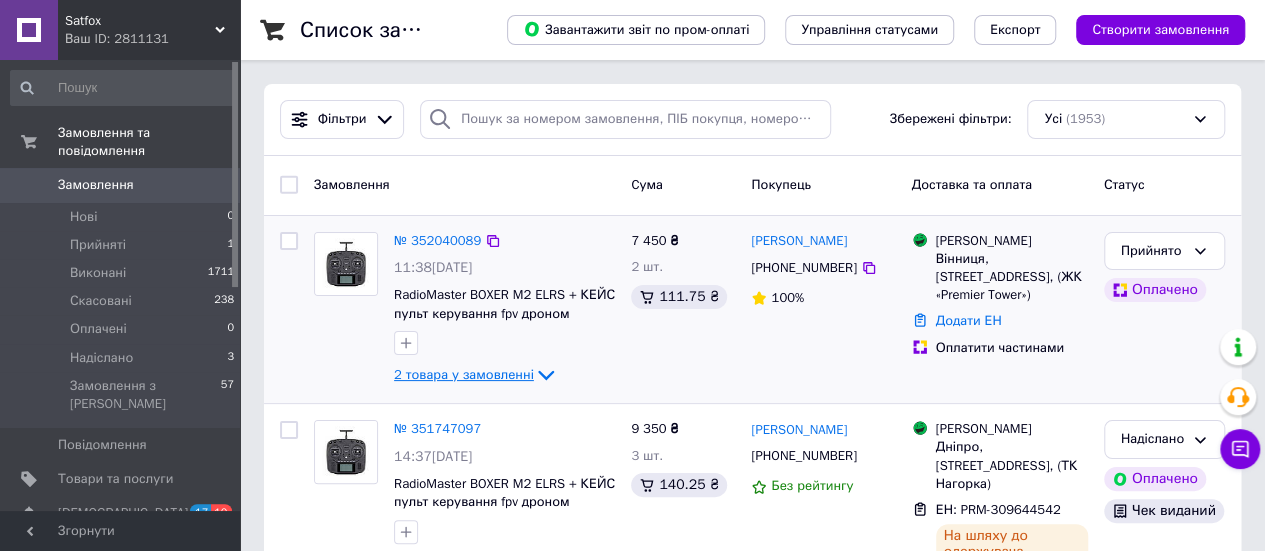 click on "2 товара у замовленні" at bounding box center [464, 374] 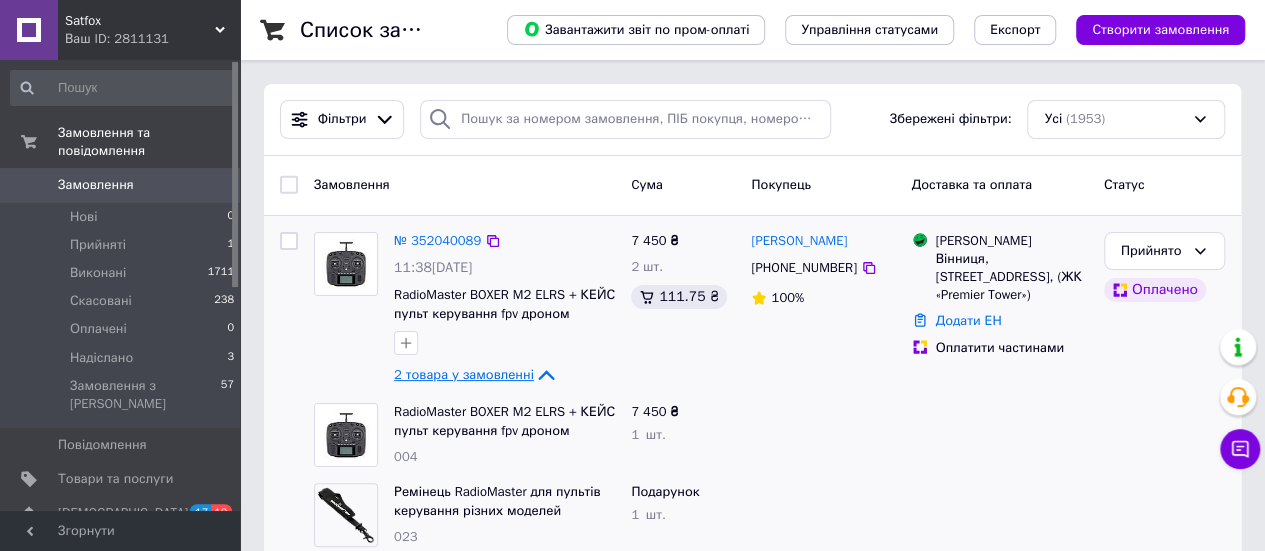 click on "2 товара у замовленні" at bounding box center [464, 374] 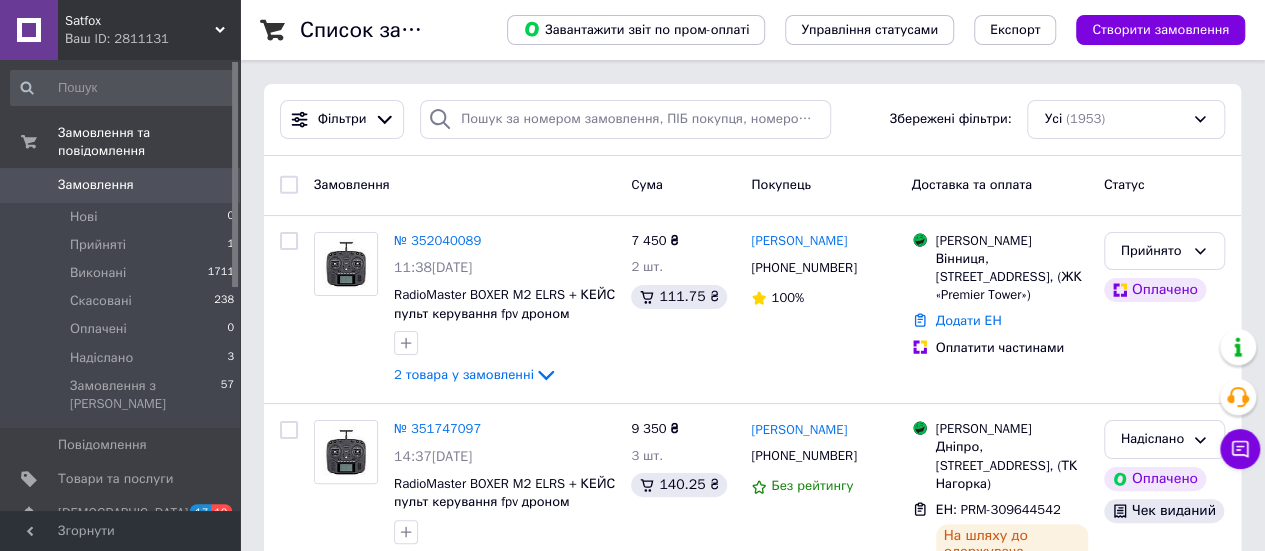 scroll, scrollTop: 482, scrollLeft: 0, axis: vertical 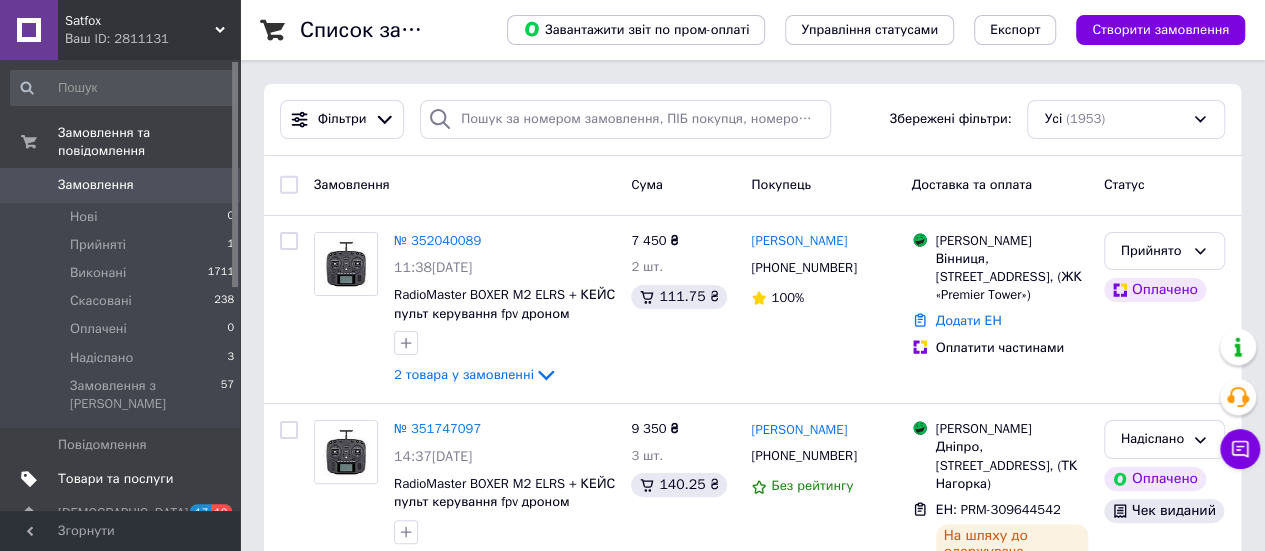 click on "Товари та послуги" at bounding box center (121, 479) 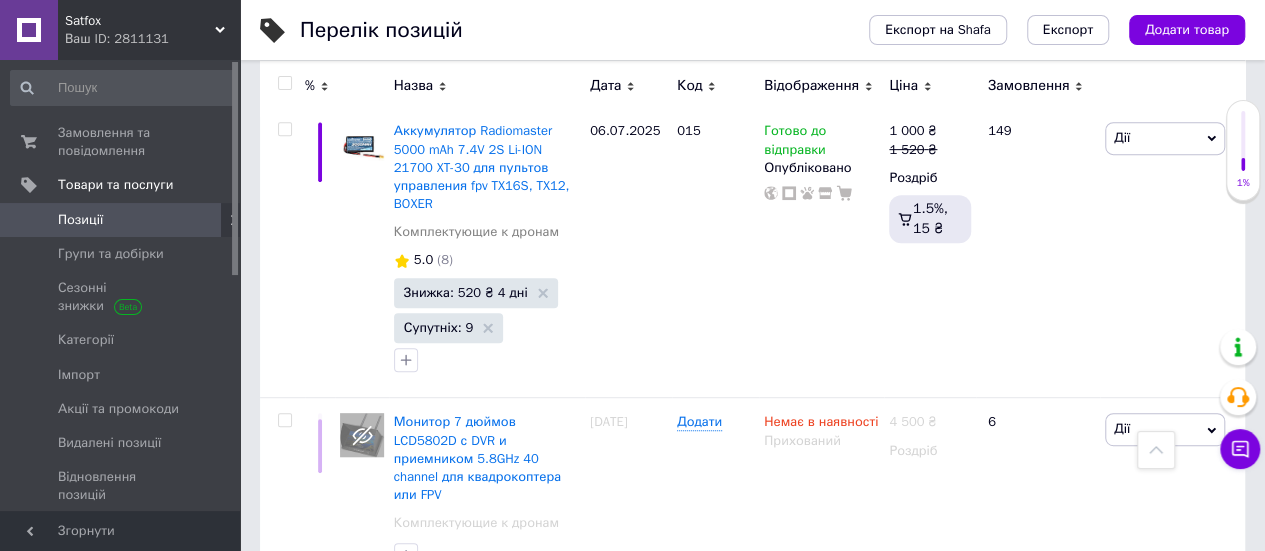 scroll, scrollTop: 0, scrollLeft: 0, axis: both 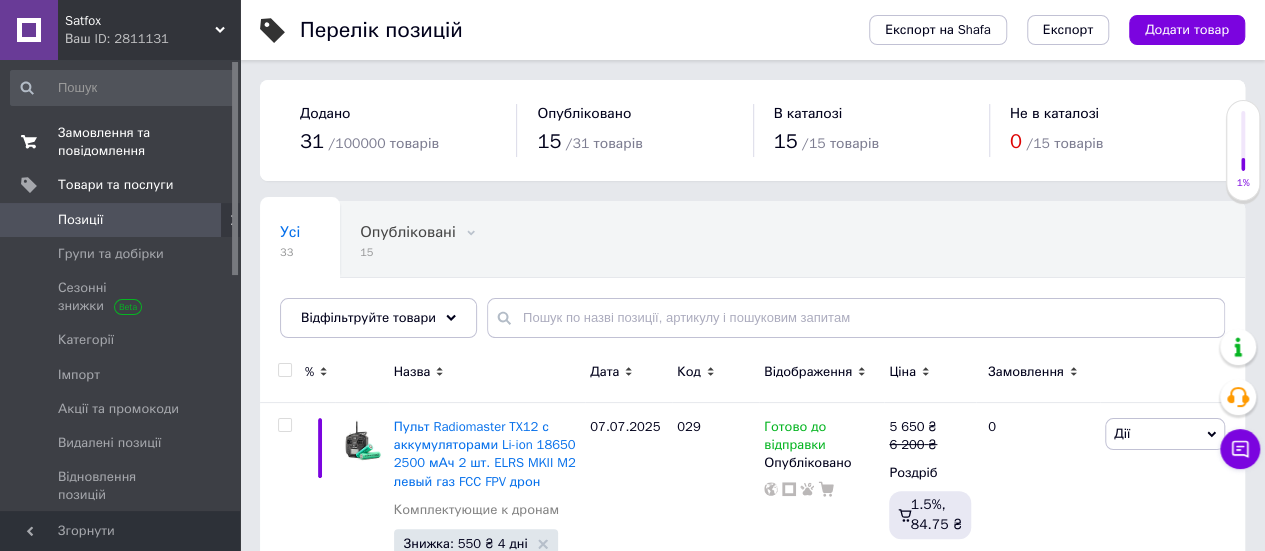 click on "Замовлення та повідомлення 0 0" at bounding box center [123, 142] 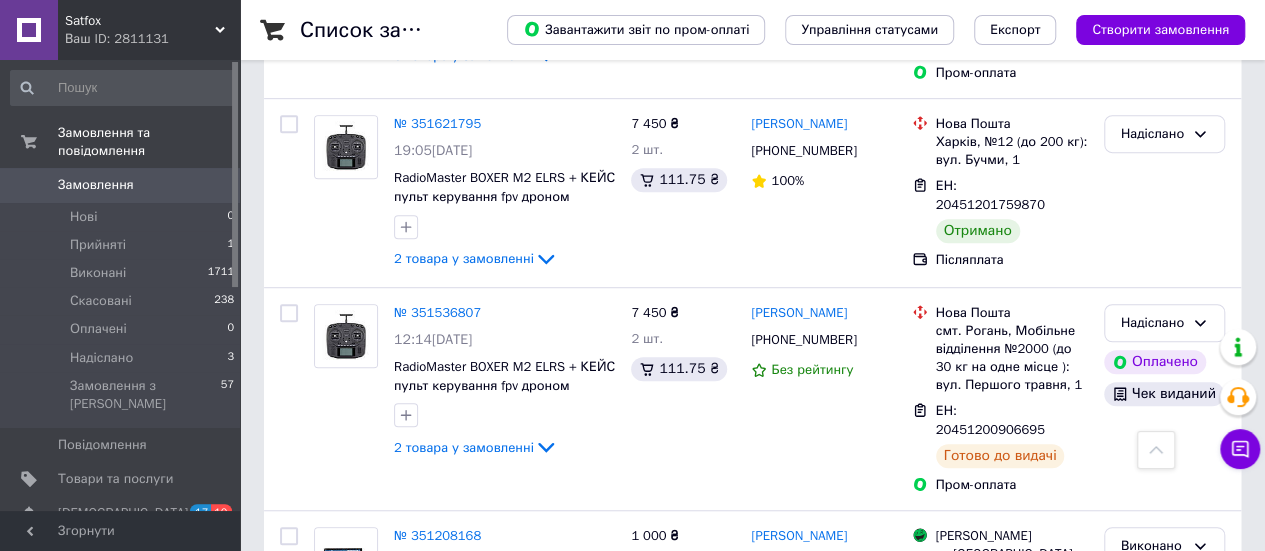 scroll, scrollTop: 462, scrollLeft: 0, axis: vertical 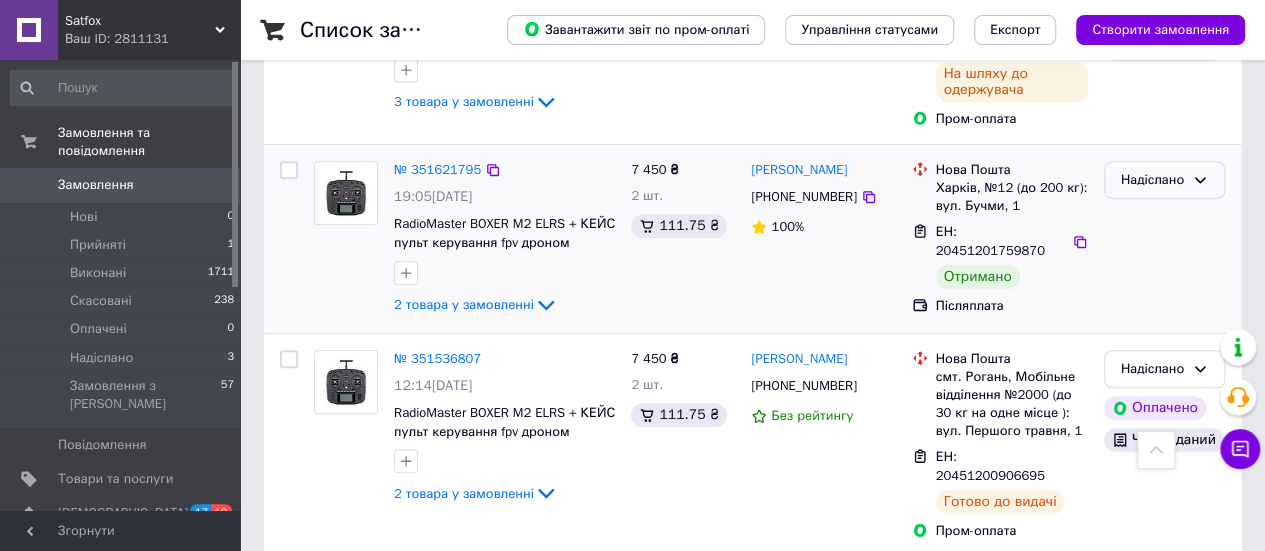 click on "Надіслано" at bounding box center [1152, 180] 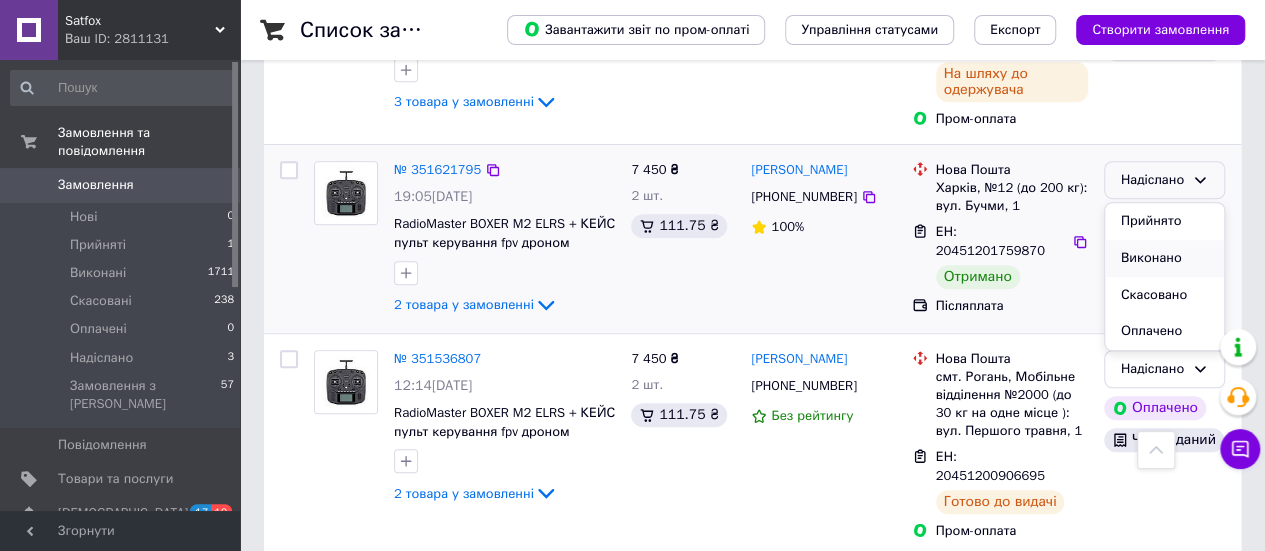 click on "Виконано" at bounding box center (1164, 258) 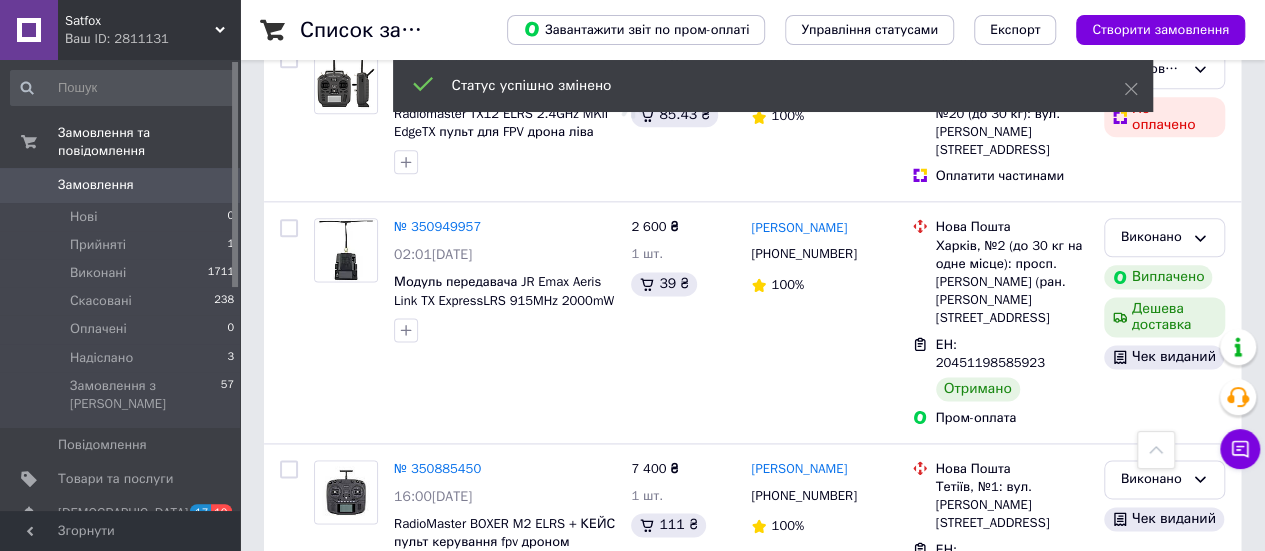 scroll, scrollTop: 0, scrollLeft: 0, axis: both 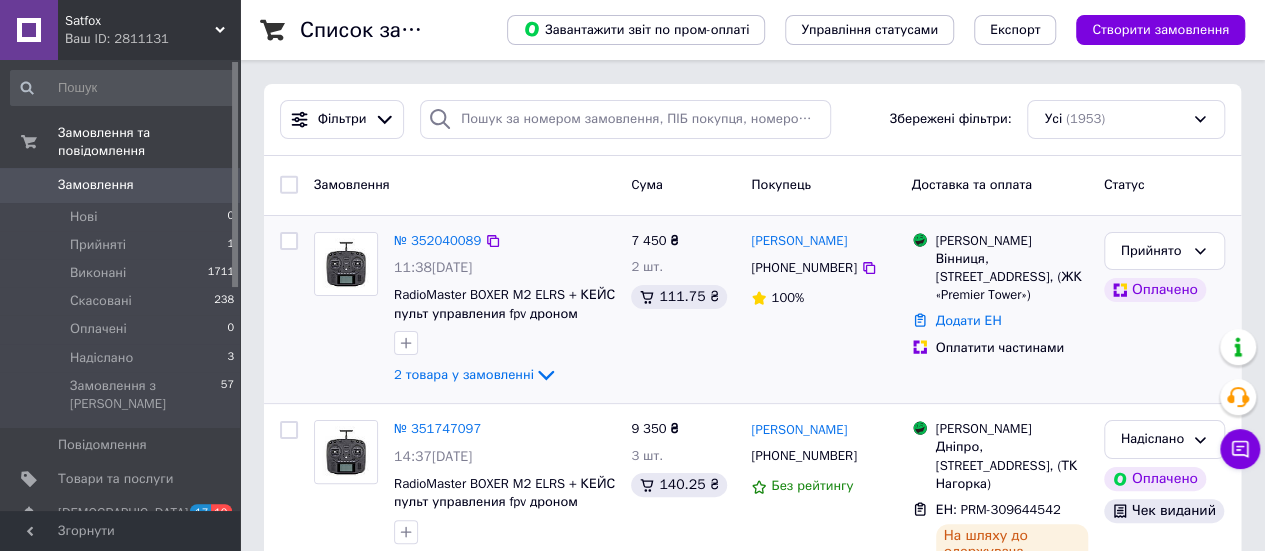 click on "№ 352040089" at bounding box center [437, 241] 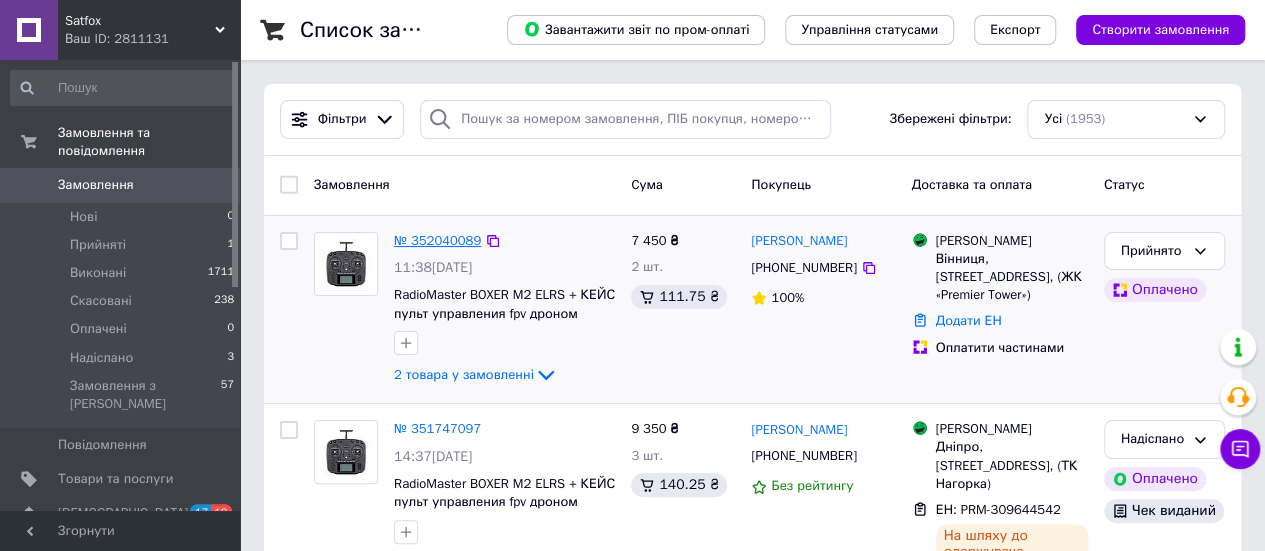 click on "№ 352040089" at bounding box center [437, 240] 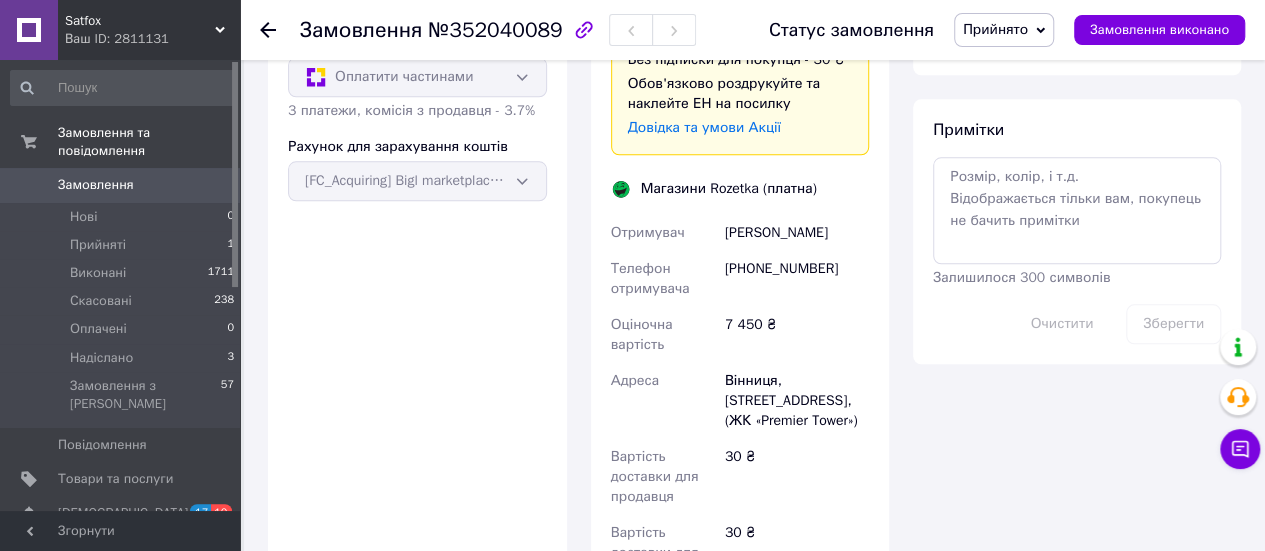 scroll, scrollTop: 1008, scrollLeft: 0, axis: vertical 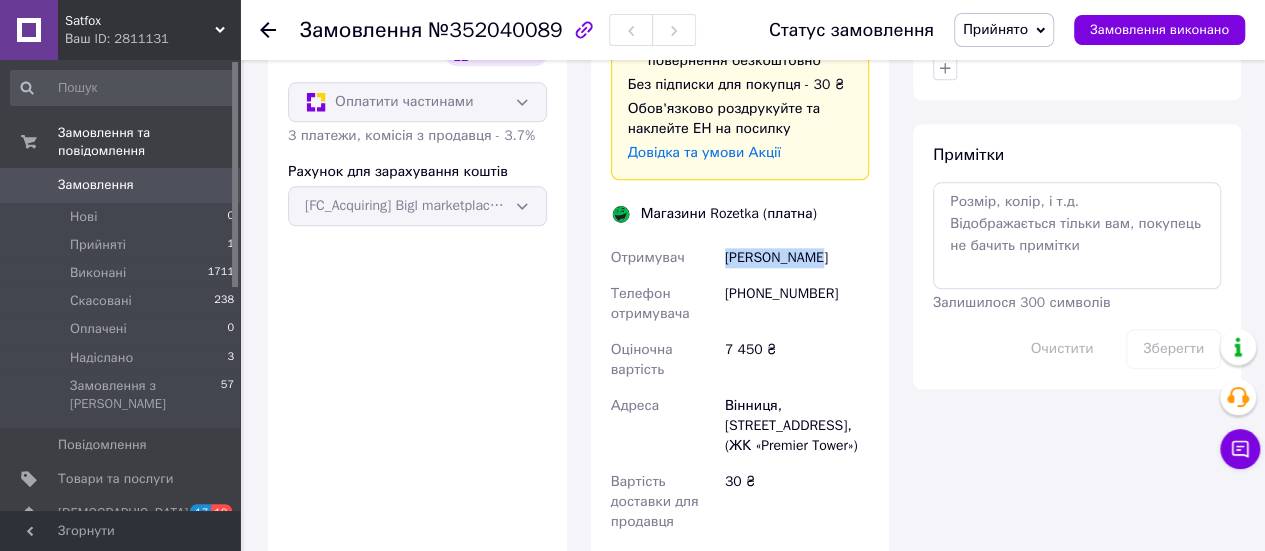 drag, startPoint x: 724, startPoint y: 263, endPoint x: 822, endPoint y: 261, distance: 98.02041 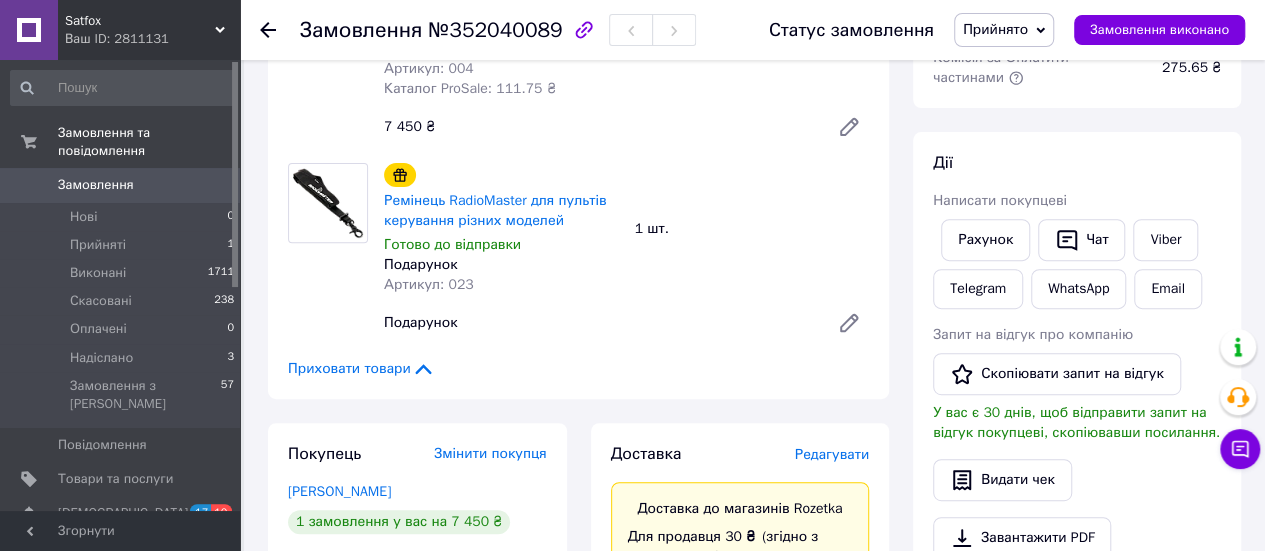 scroll, scrollTop: 258, scrollLeft: 0, axis: vertical 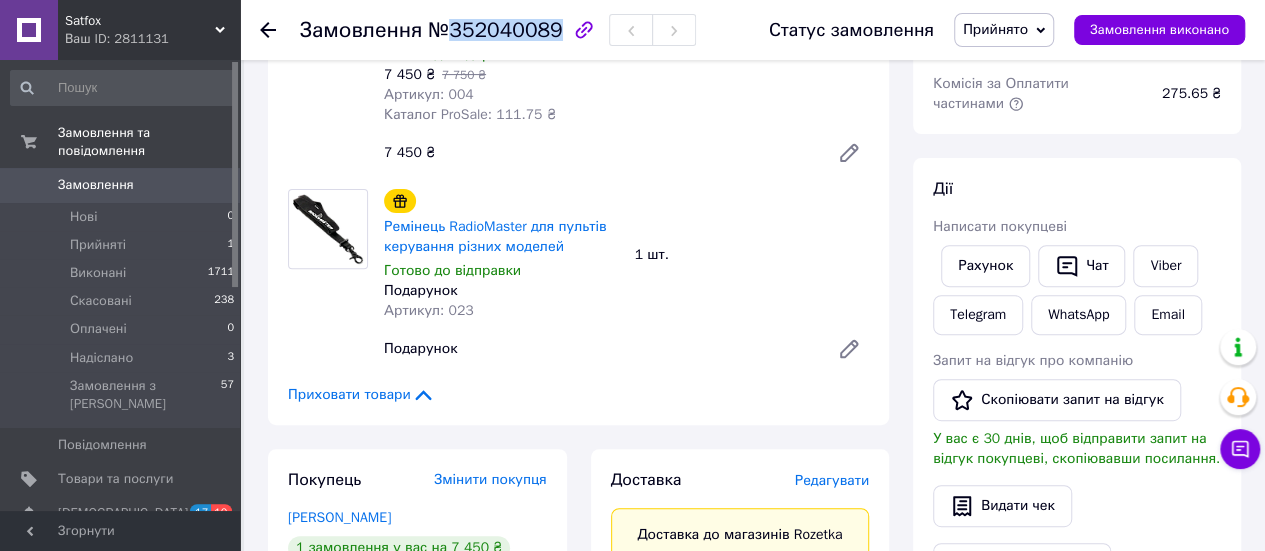 drag, startPoint x: 443, startPoint y: 27, endPoint x: 546, endPoint y: 32, distance: 103.121284 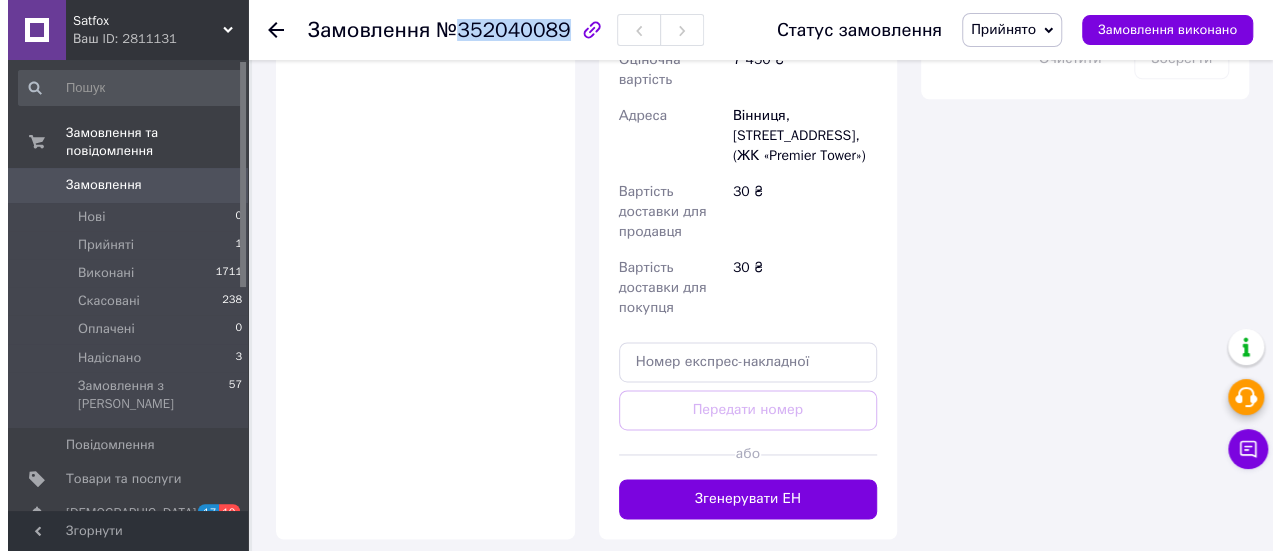 scroll, scrollTop: 1312, scrollLeft: 0, axis: vertical 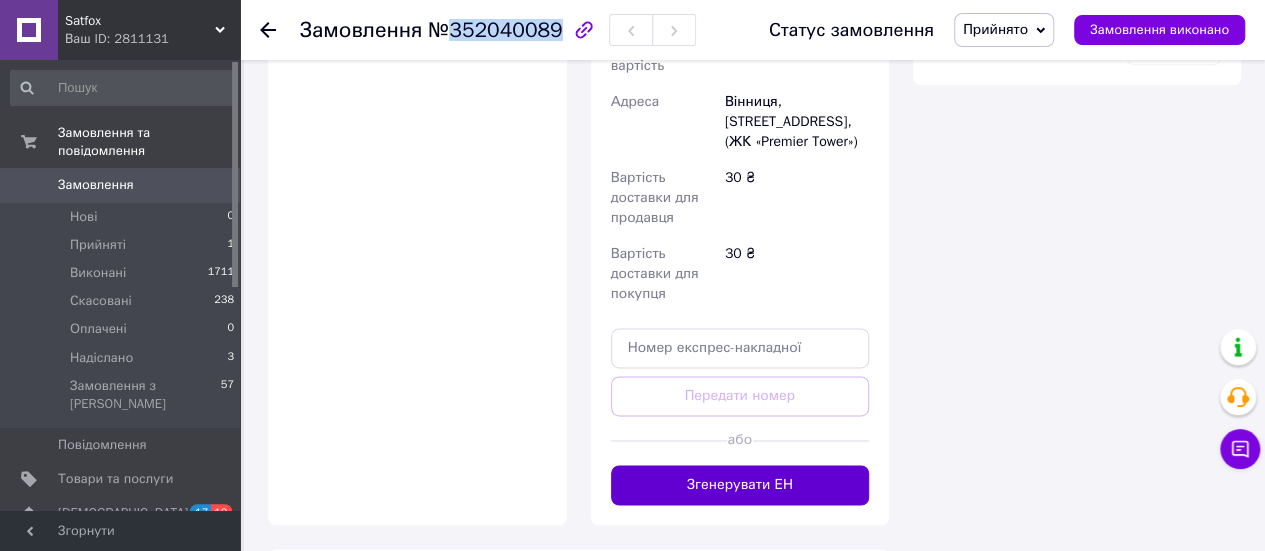 click on "Згенерувати ЕН" at bounding box center [740, 485] 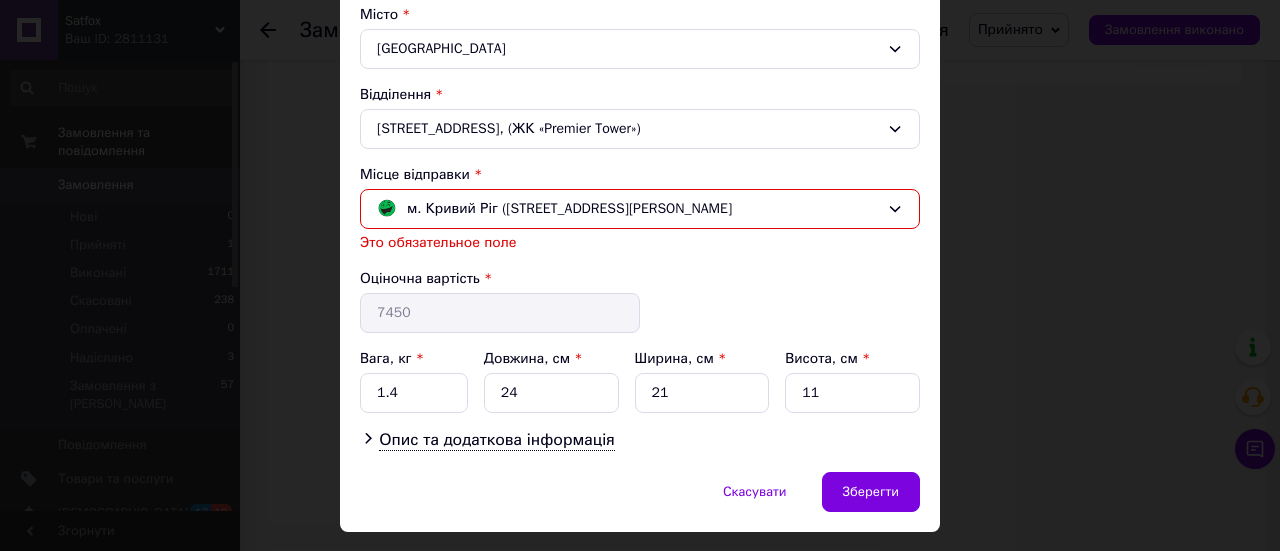 scroll, scrollTop: 589, scrollLeft: 0, axis: vertical 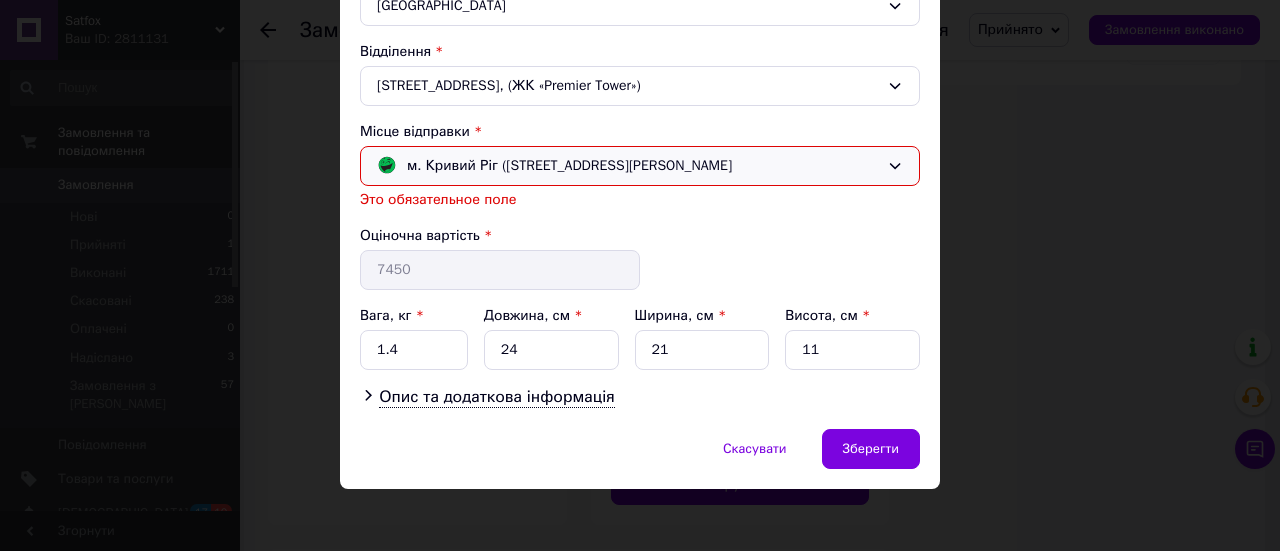 click on "м. Кривий Ріг (Дніпропетровська обл.); Миколи Зінчевського вул., 12" at bounding box center [640, 166] 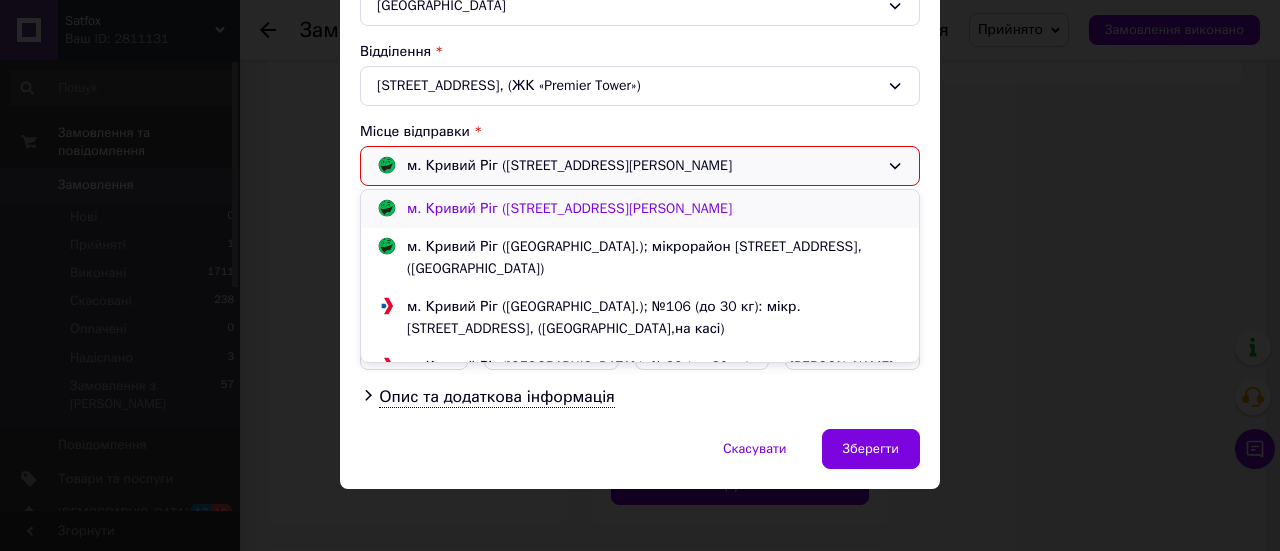 click on "м. Кривий Ріг (Дніпропетровська обл.); Миколи Зінчевського вул., 12" at bounding box center [569, 209] 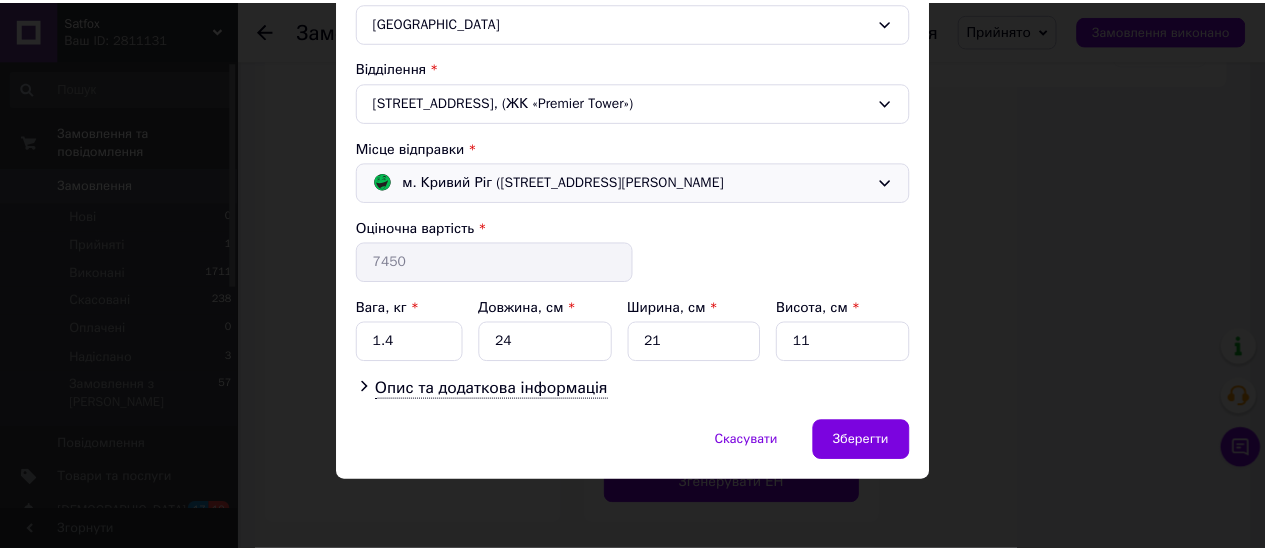 scroll, scrollTop: 565, scrollLeft: 0, axis: vertical 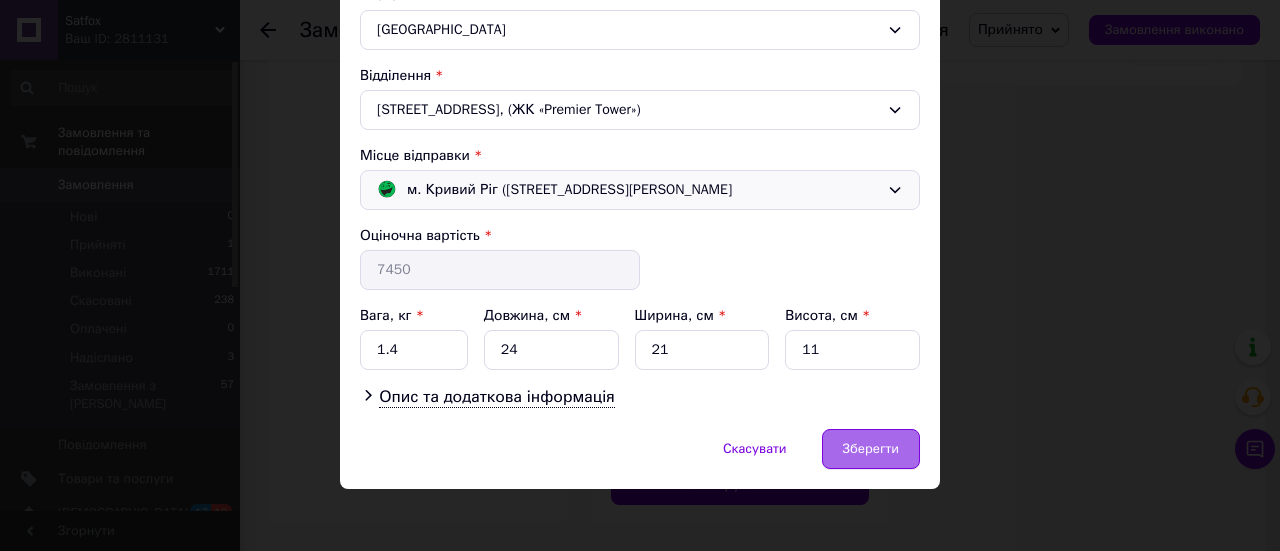 click on "Зберегти" at bounding box center [871, 449] 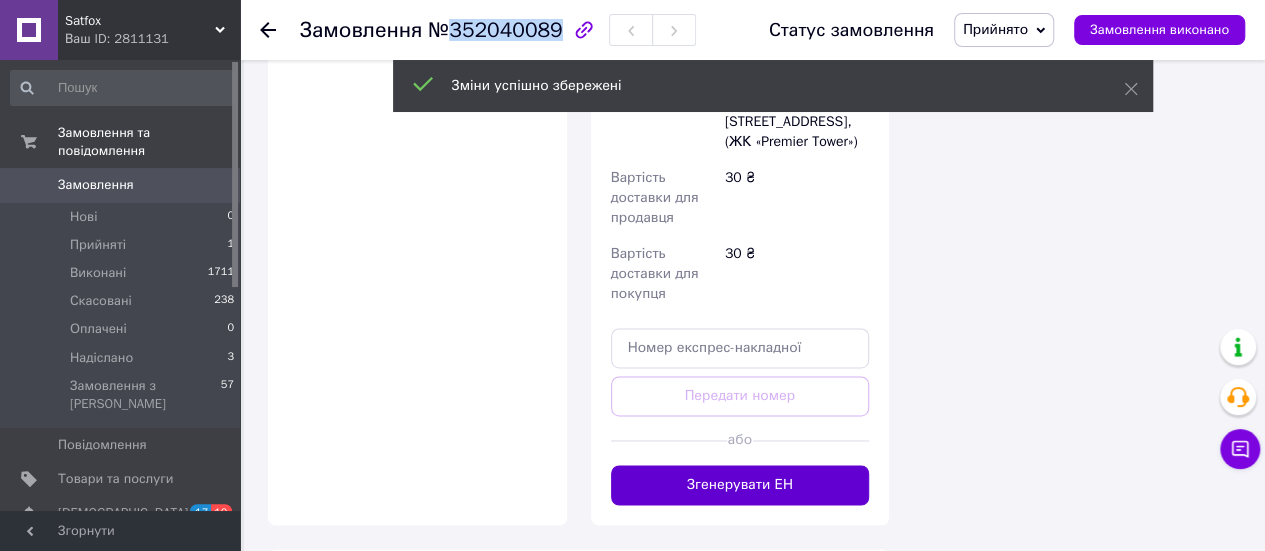 click on "Згенерувати ЕН" at bounding box center (740, 485) 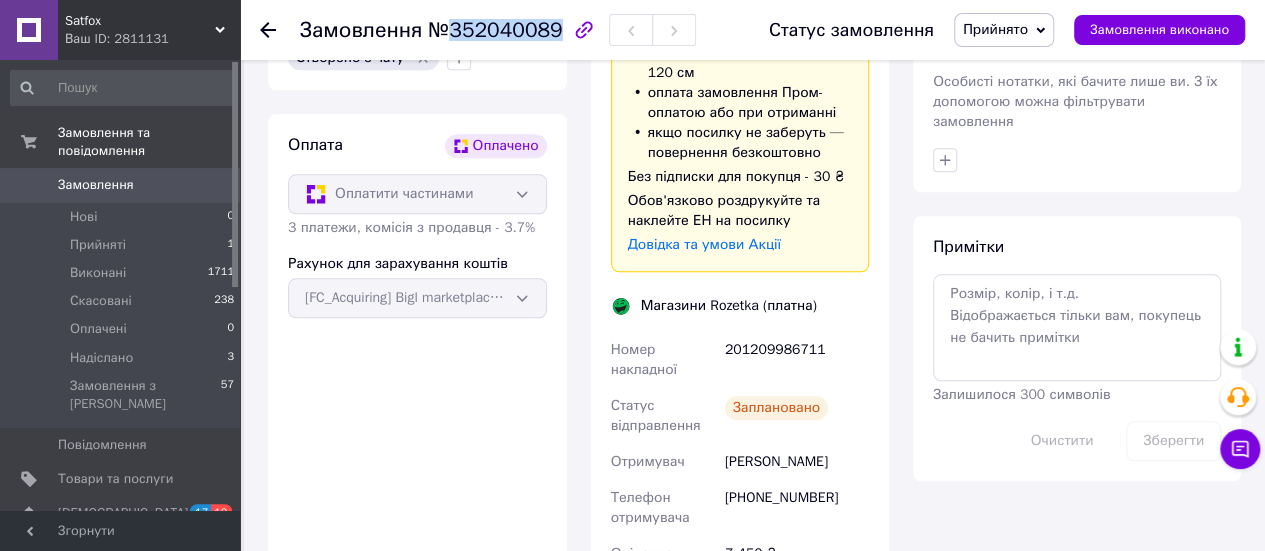 scroll, scrollTop: 919, scrollLeft: 0, axis: vertical 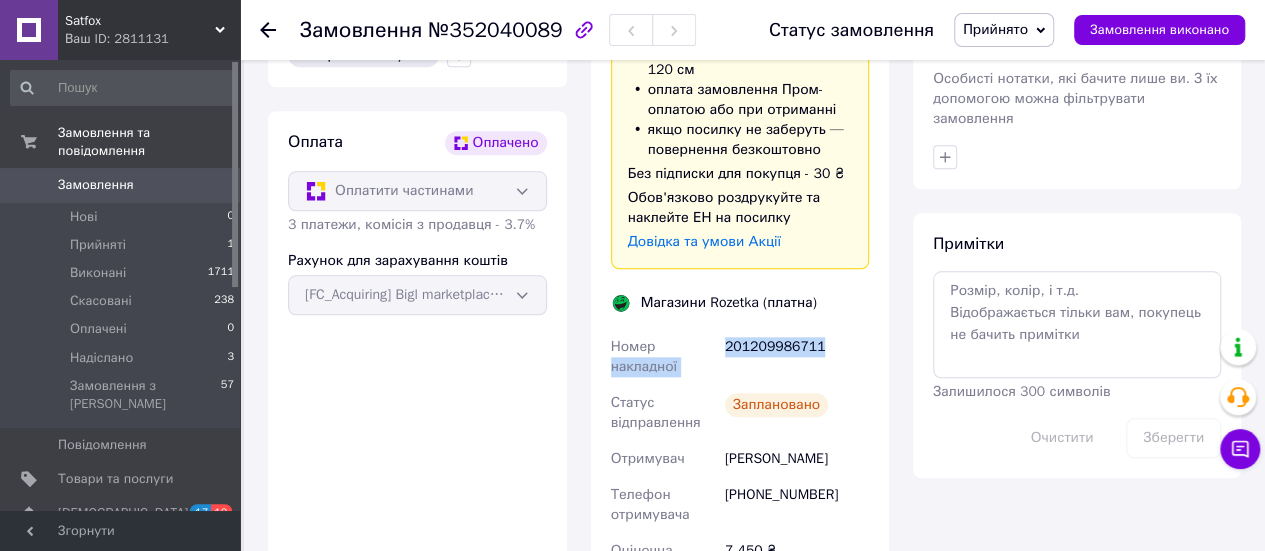 drag, startPoint x: 718, startPoint y: 351, endPoint x: 823, endPoint y: 334, distance: 106.36729 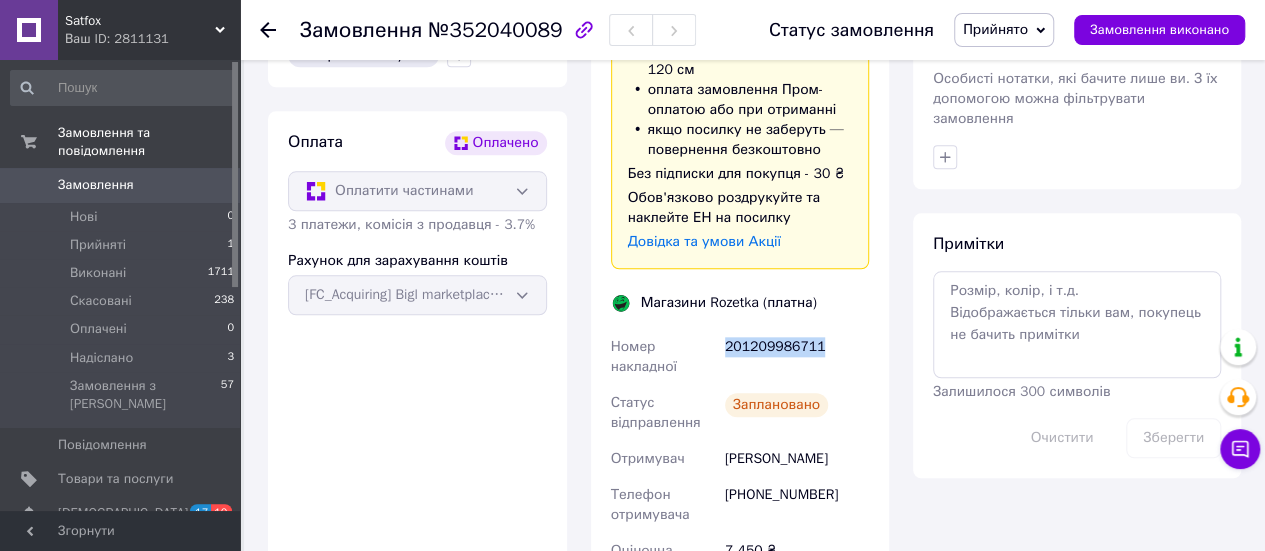 click on "201209986711" at bounding box center [797, 357] 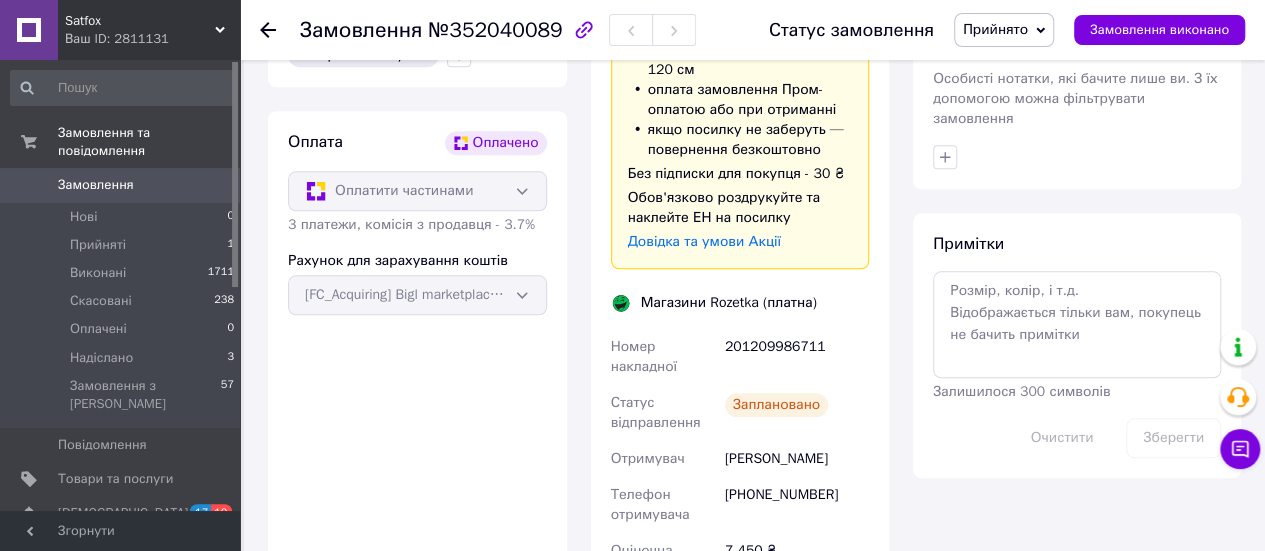 click 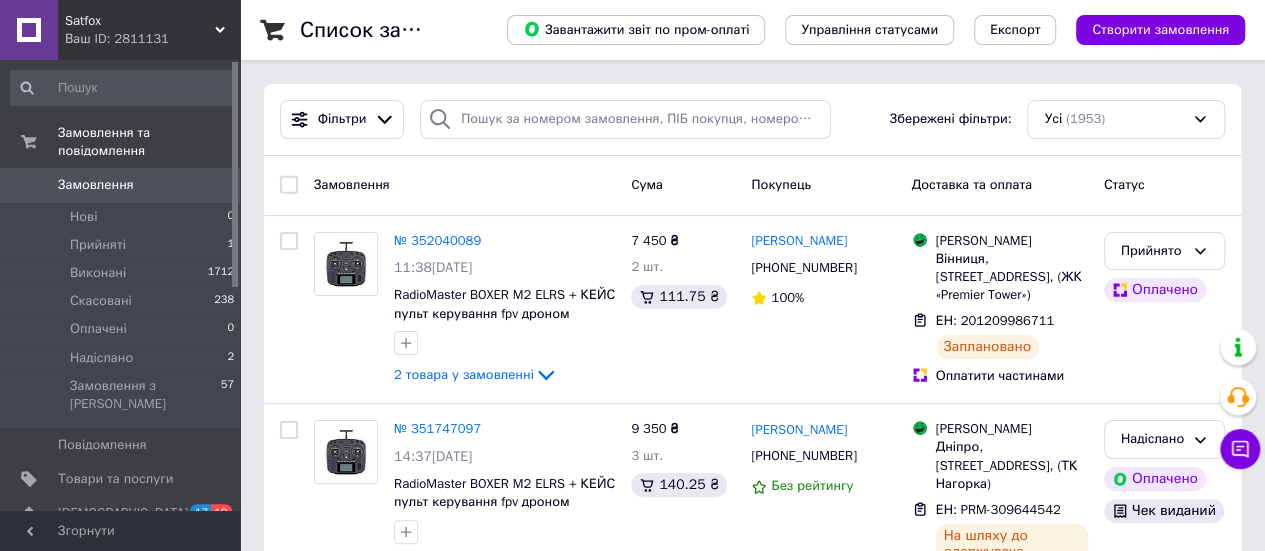 click on "Satfox" at bounding box center [140, 21] 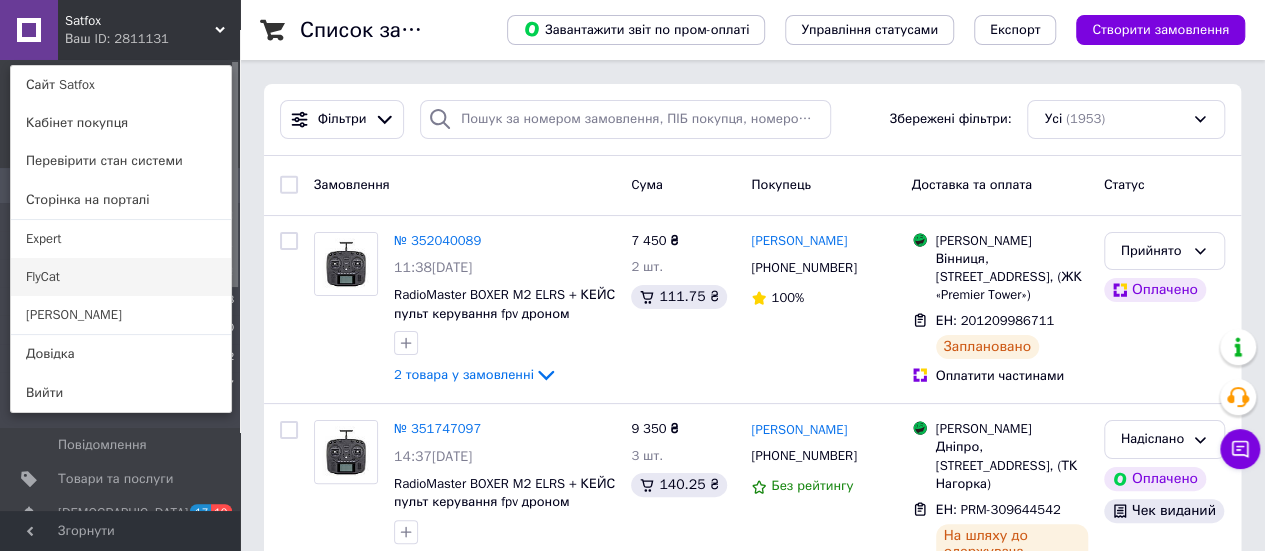 click on "FlyCat" at bounding box center [121, 277] 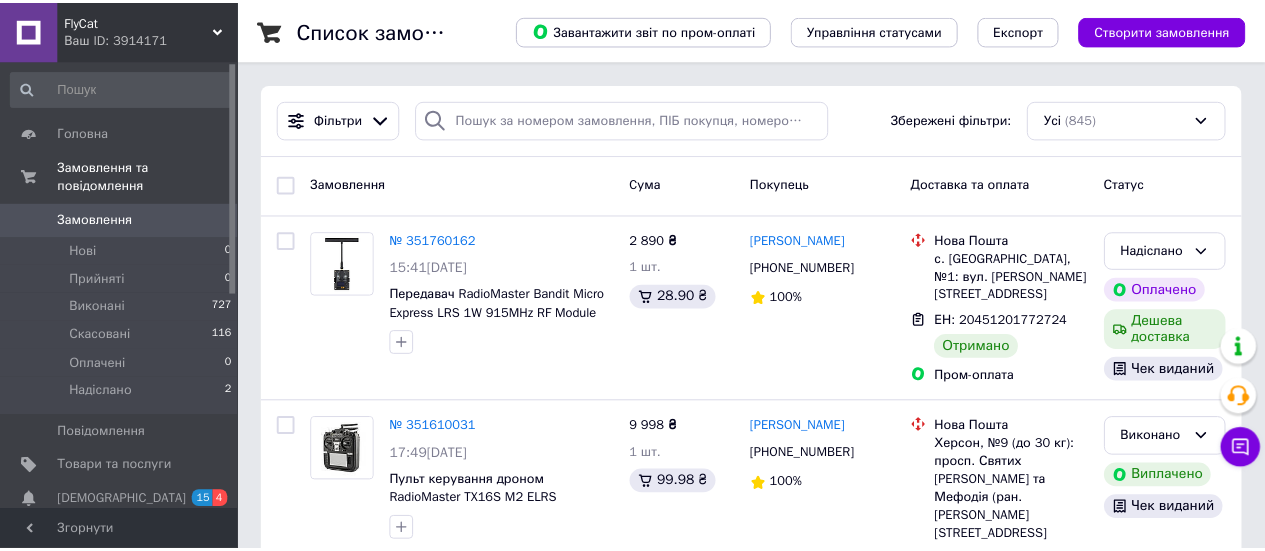 scroll, scrollTop: 0, scrollLeft: 0, axis: both 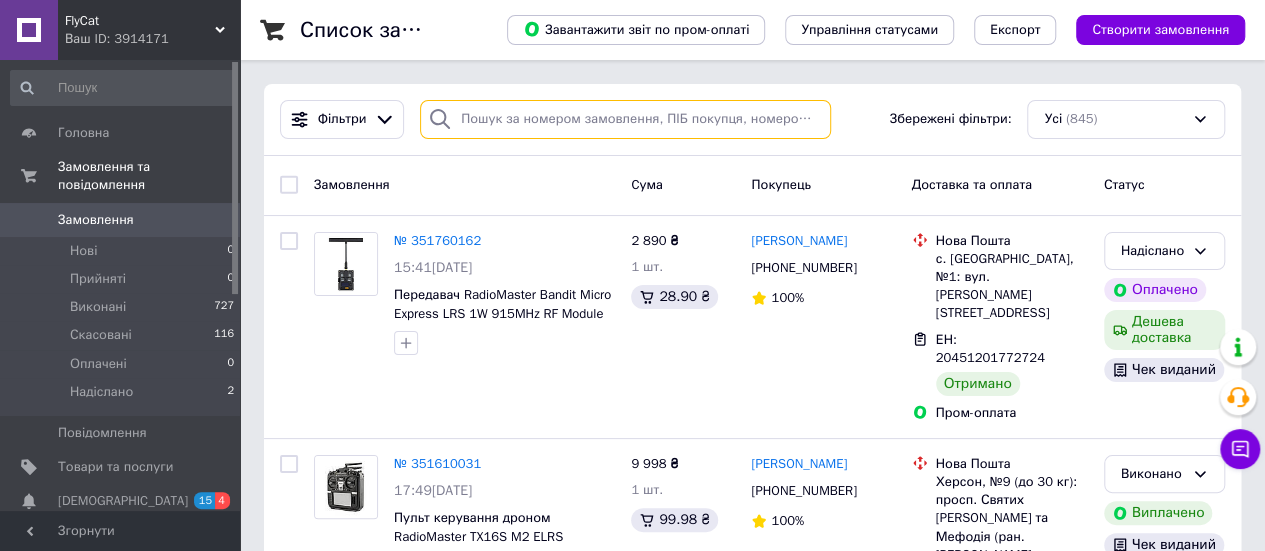 click at bounding box center (625, 119) 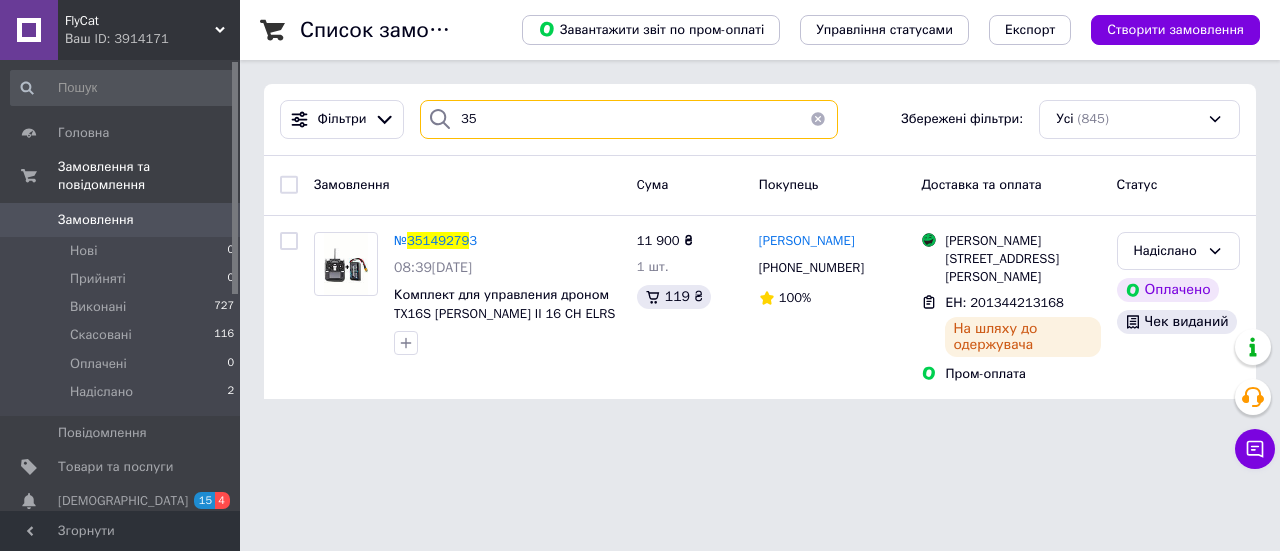 type on "3" 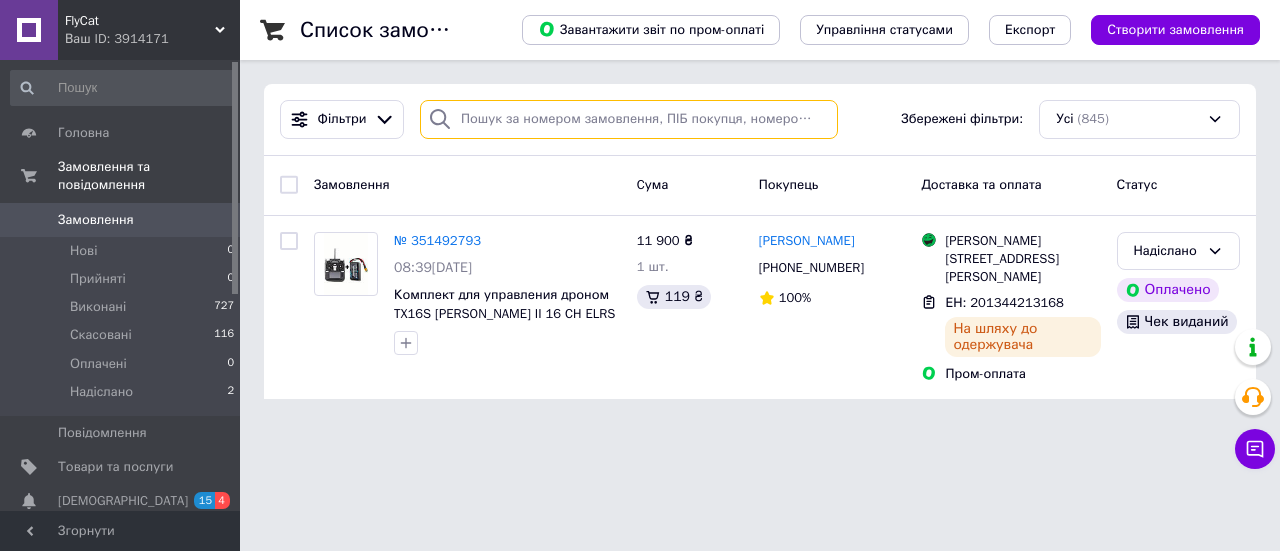 paste on "351760162" 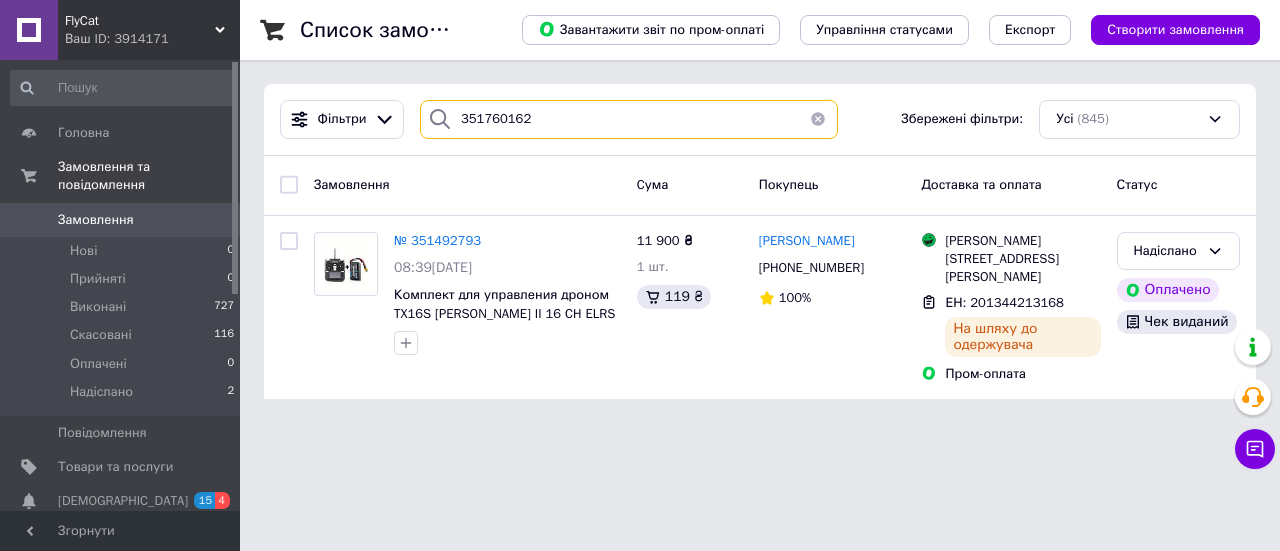 type on "351760162" 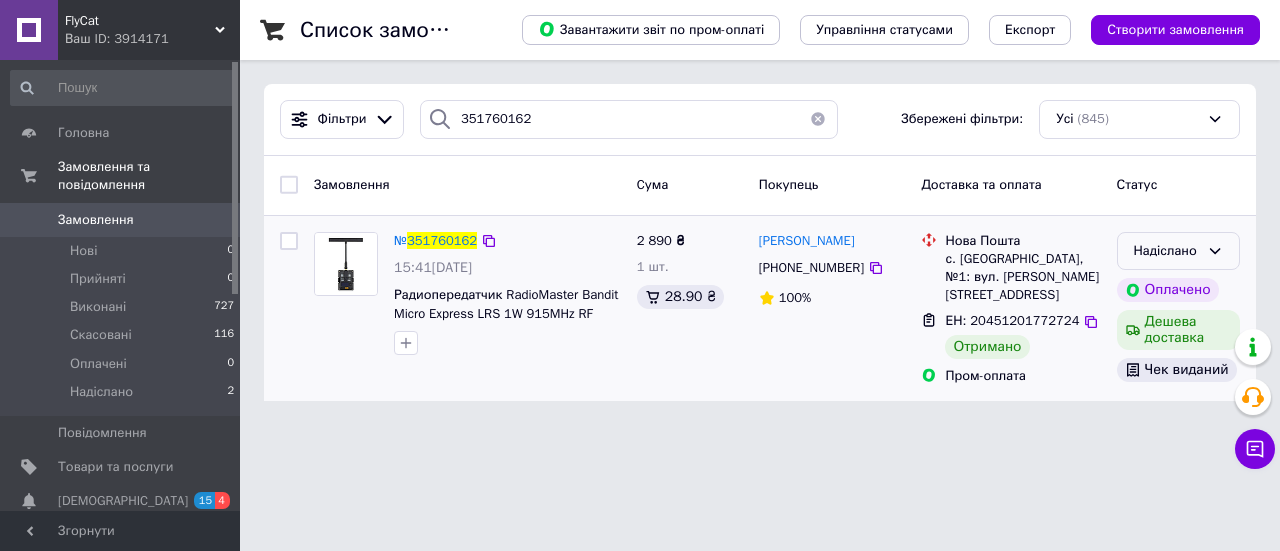 click on "Надіслано" at bounding box center [1178, 251] 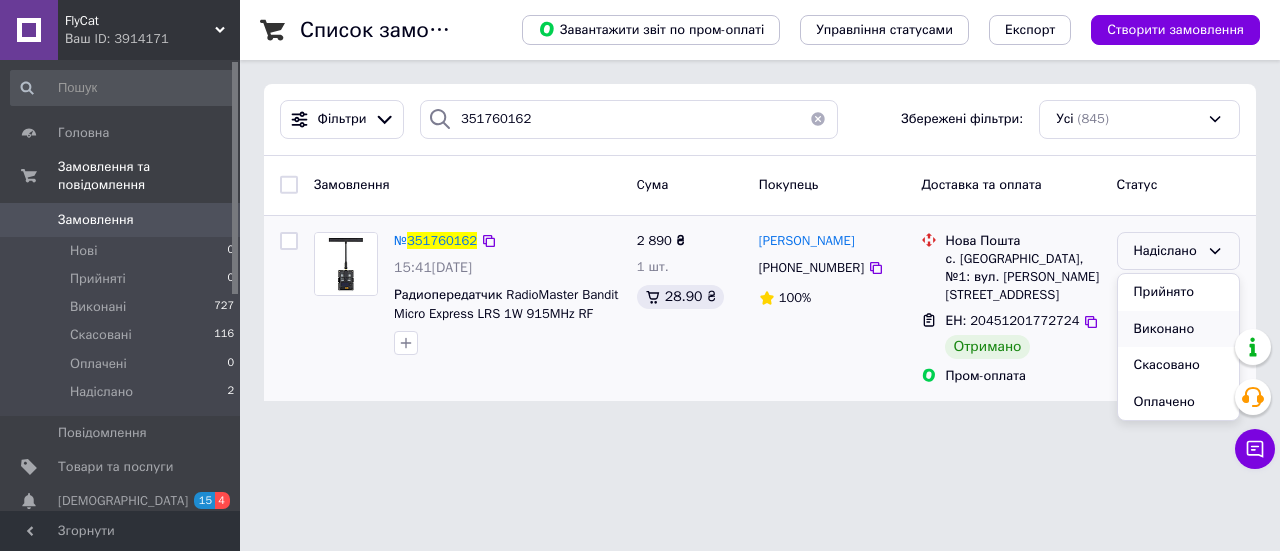 click on "Виконано" at bounding box center (1178, 329) 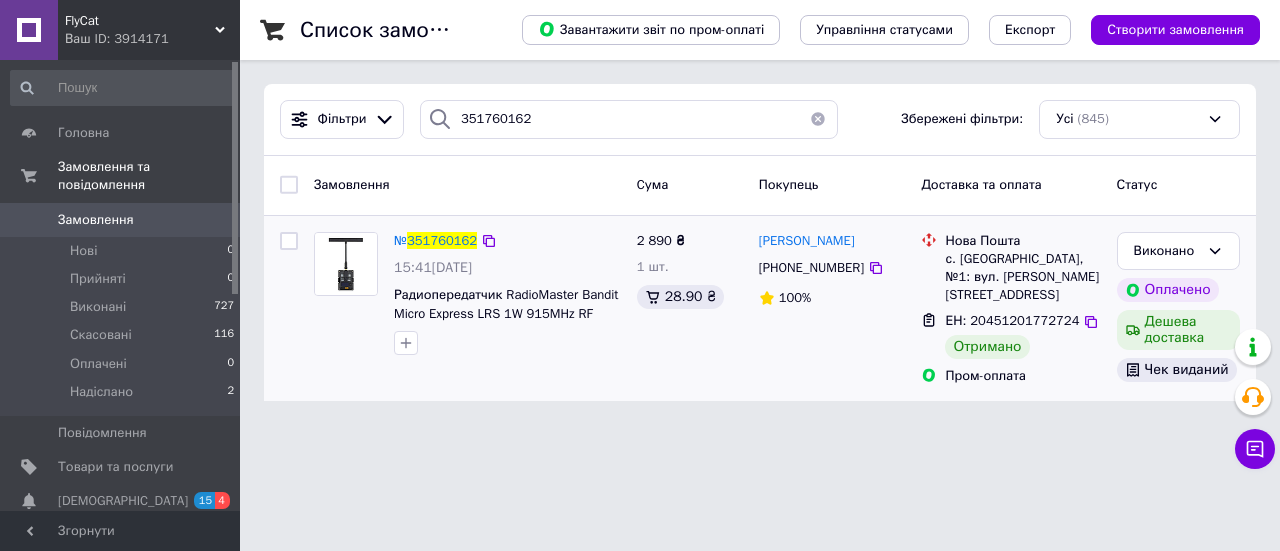 click at bounding box center [818, 119] 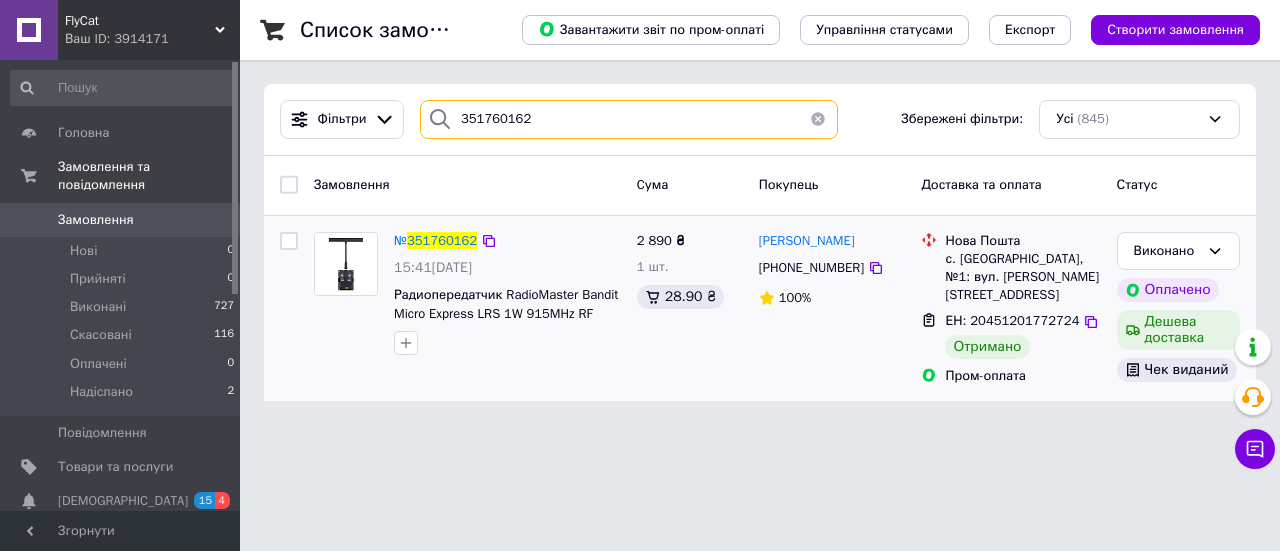 type 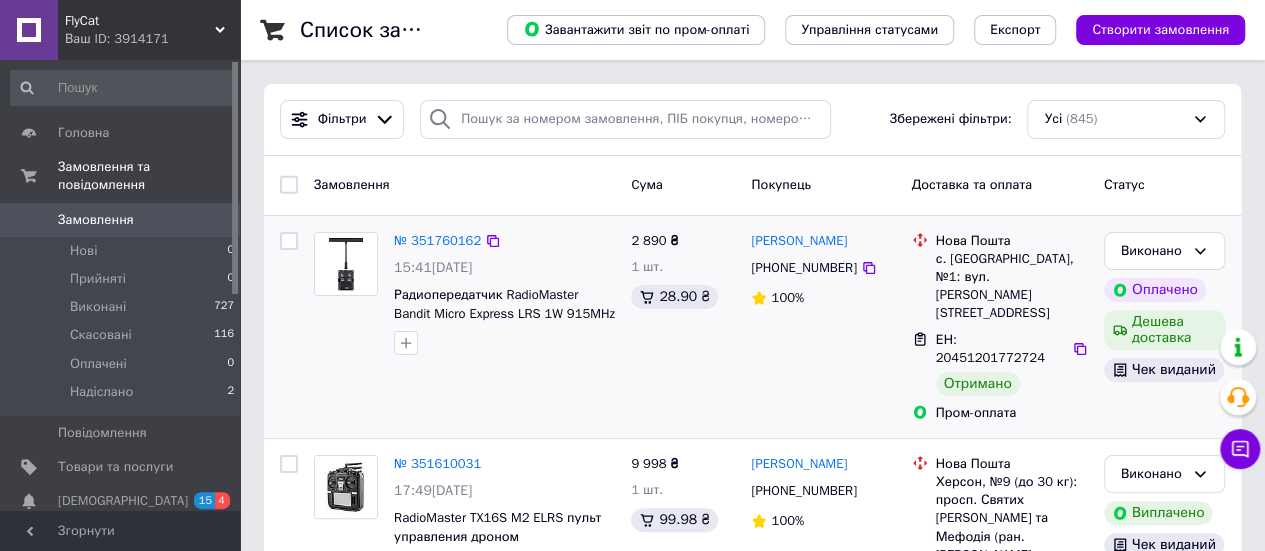 click on "FlyCat" at bounding box center [140, 21] 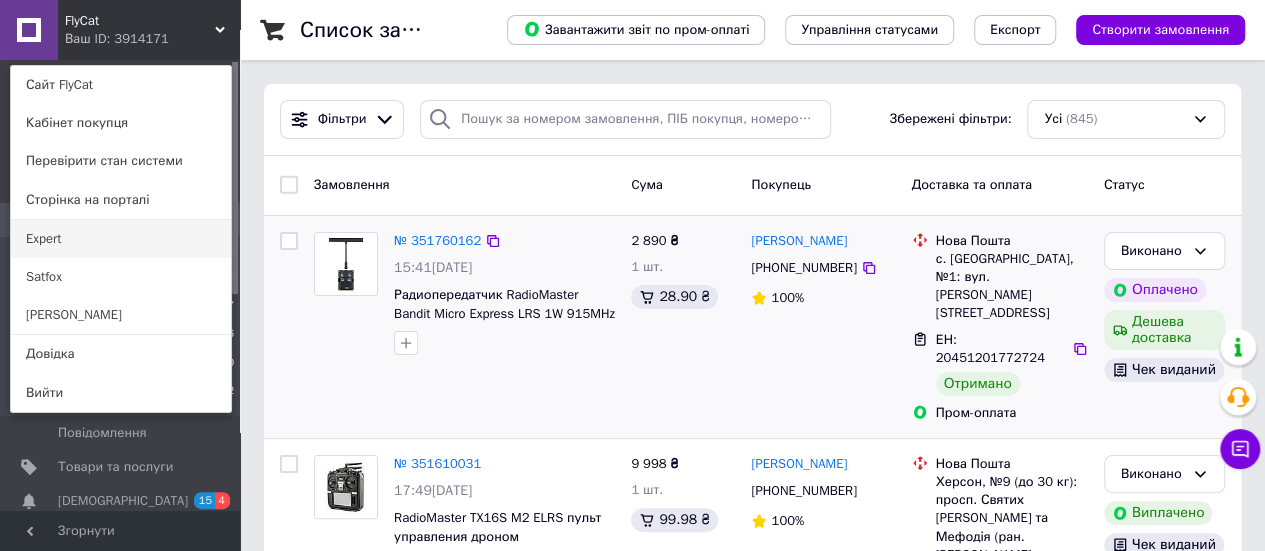 click on "Expert" at bounding box center [121, 239] 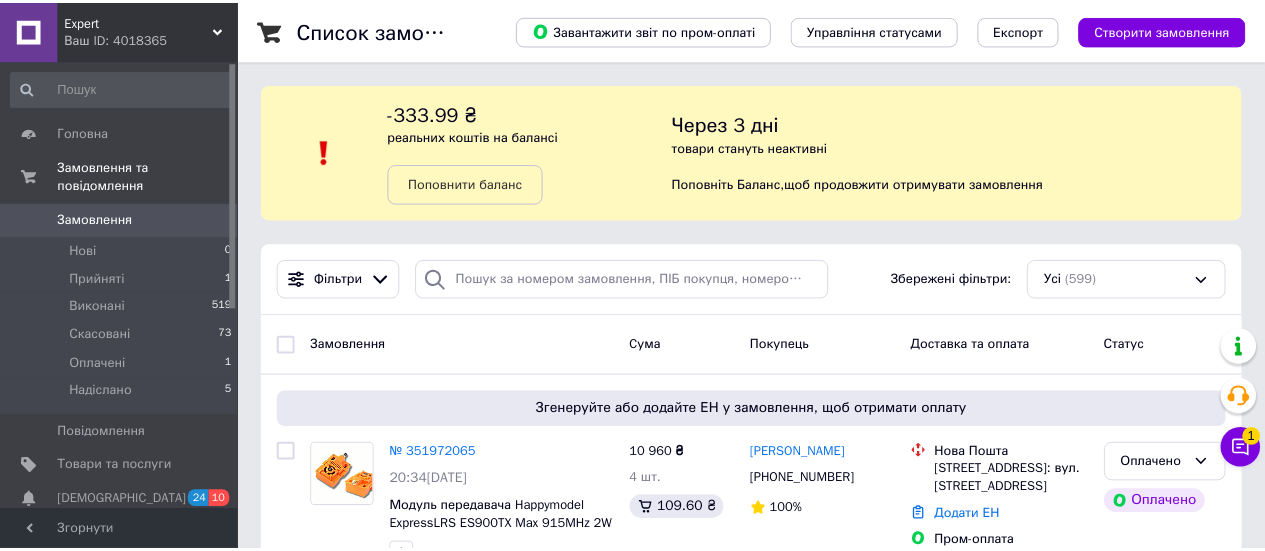 scroll, scrollTop: 0, scrollLeft: 0, axis: both 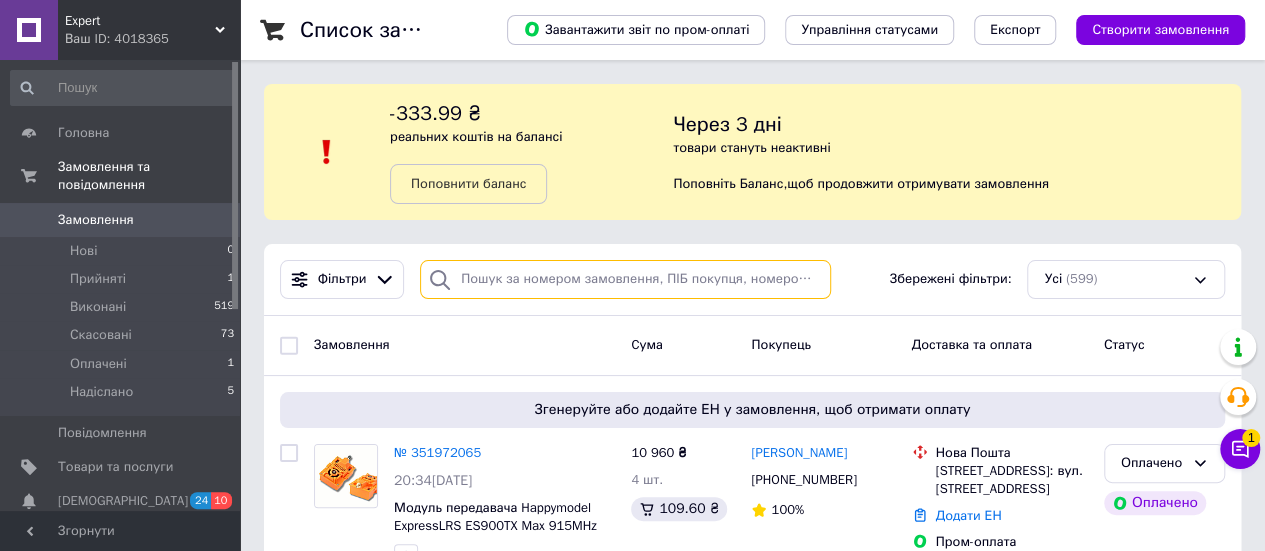 click at bounding box center (625, 279) 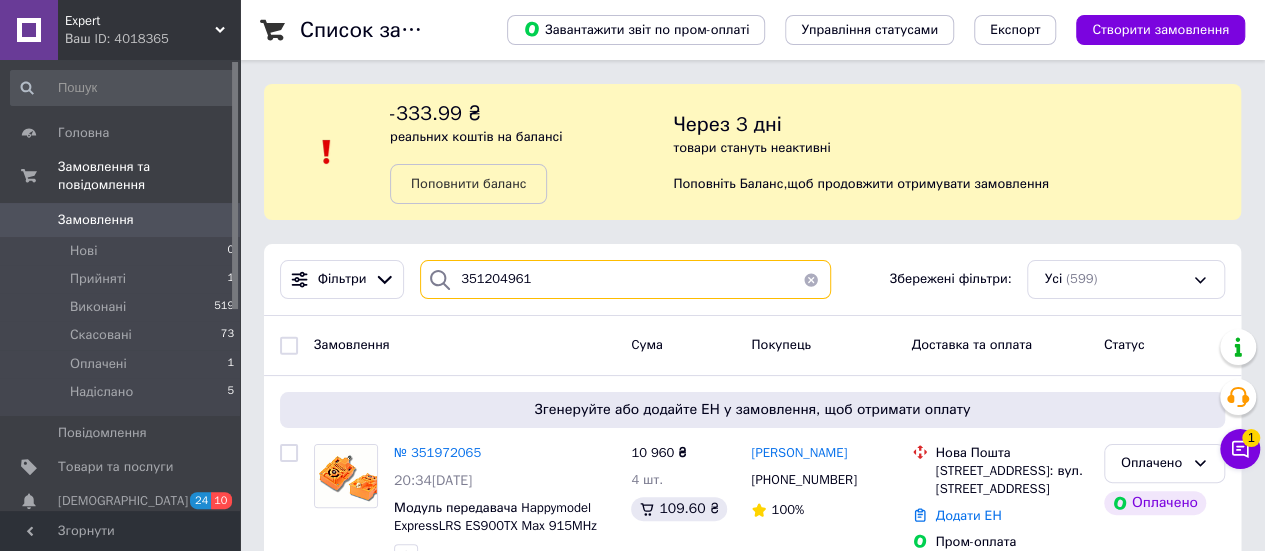 type on "351204961" 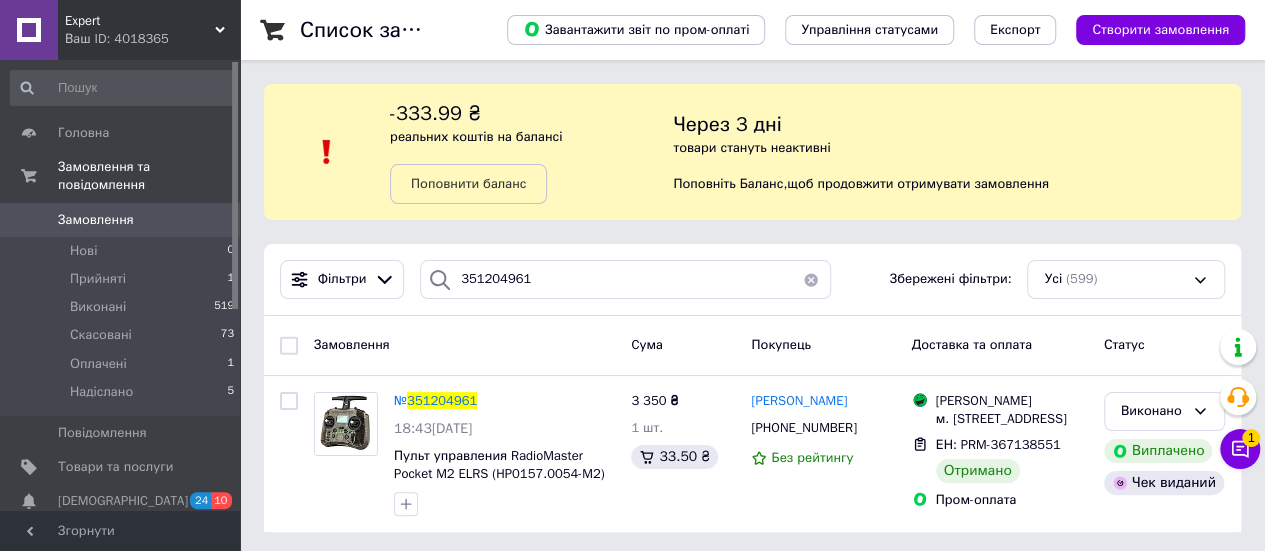 click at bounding box center [811, 279] 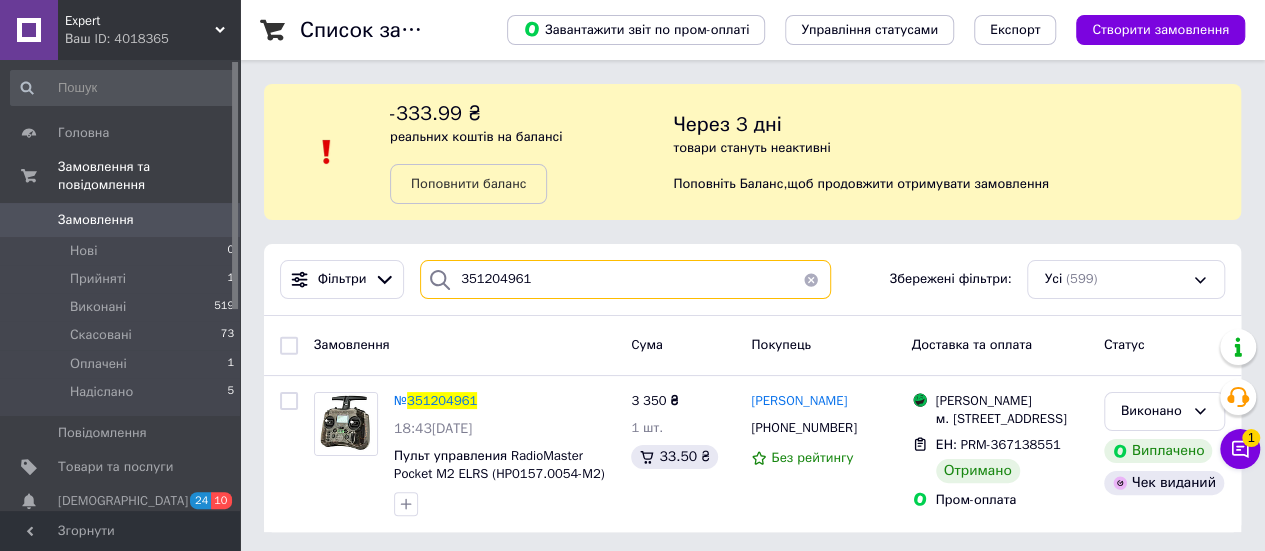 type 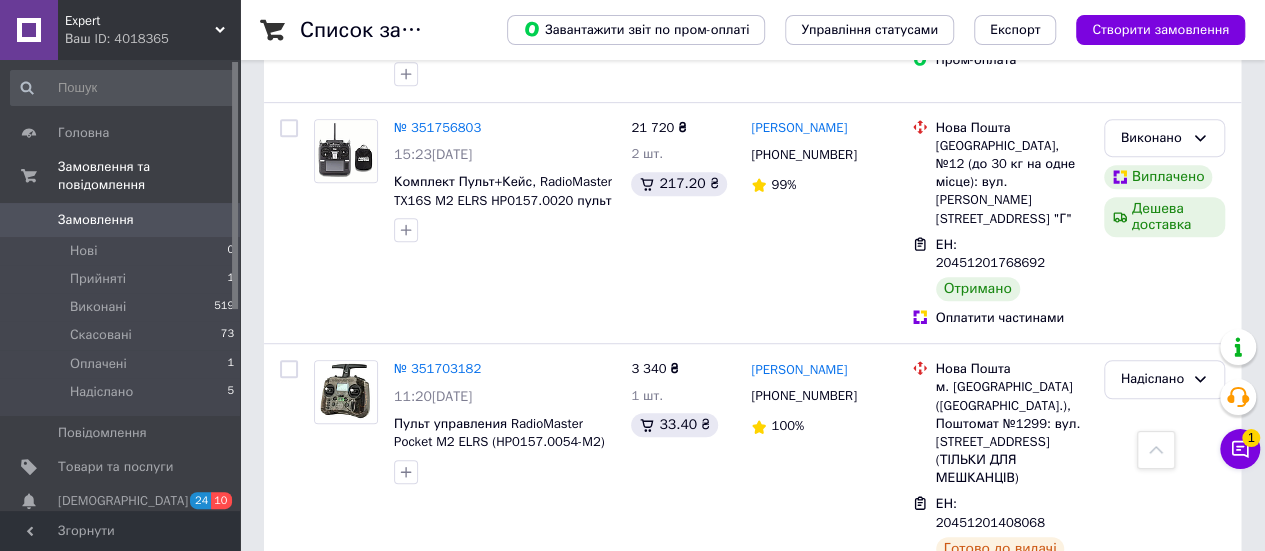 scroll, scrollTop: 803, scrollLeft: 0, axis: vertical 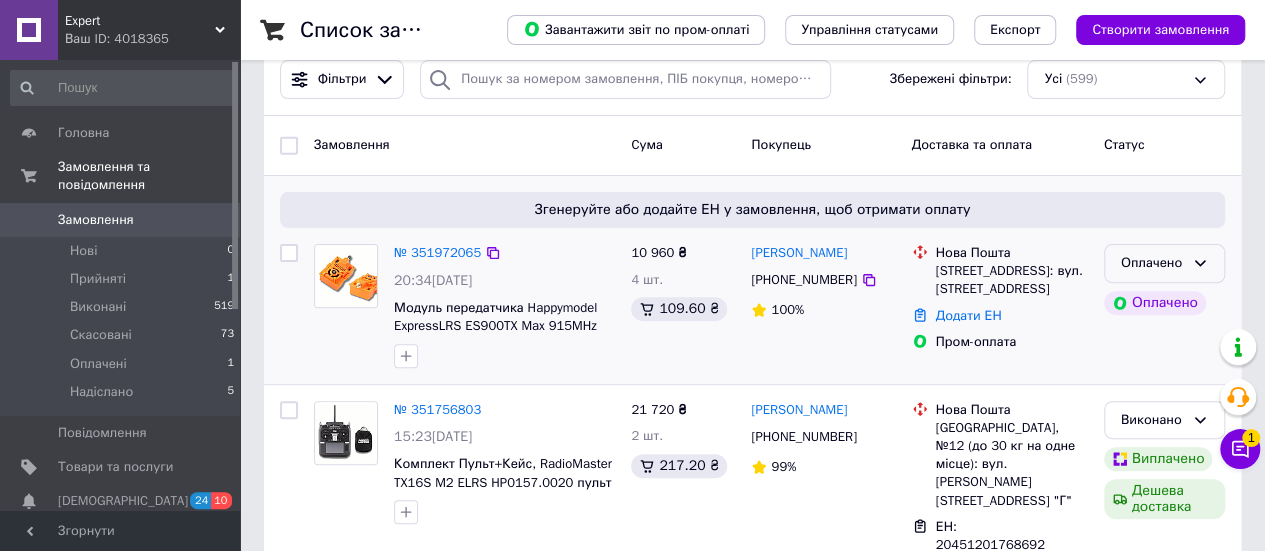 click on "Оплачено" at bounding box center (1152, 263) 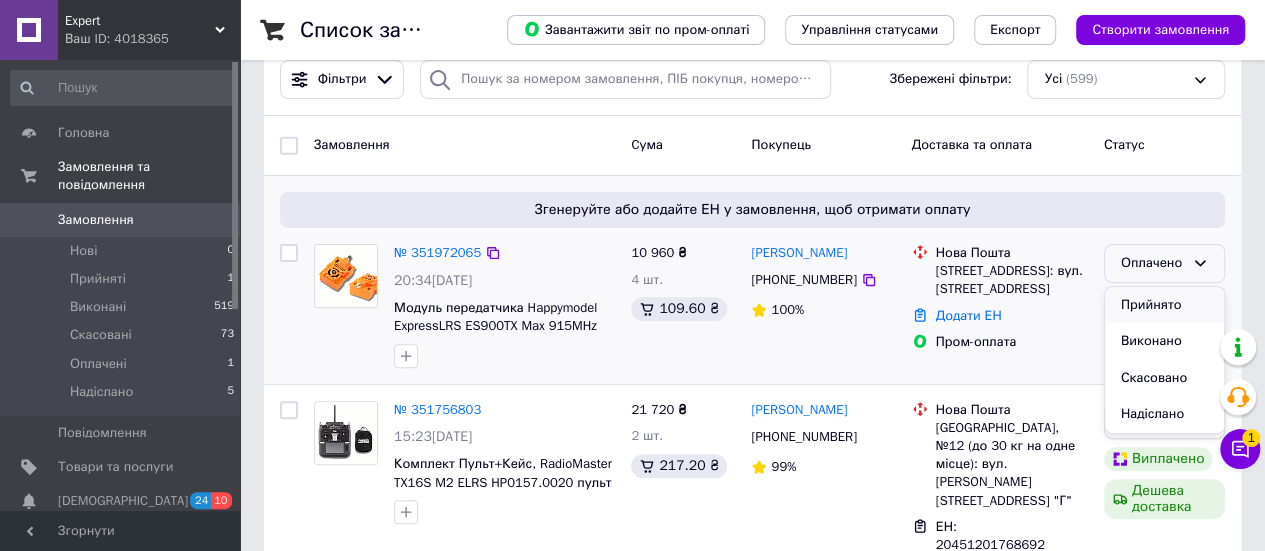 click on "Прийнято" at bounding box center [1164, 305] 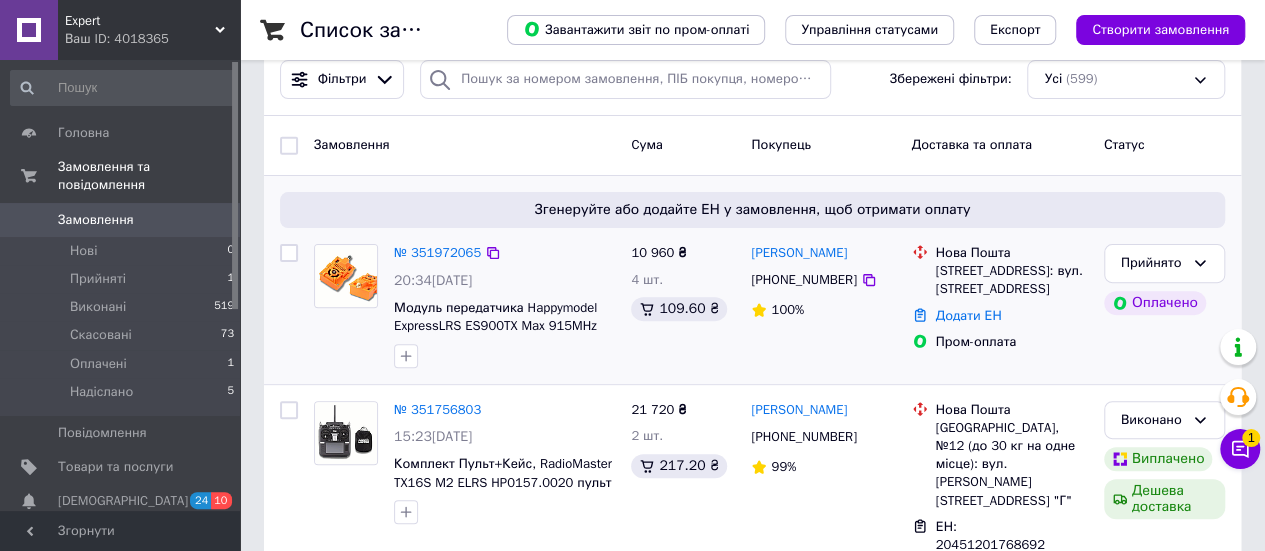 click on "№ 351972065" at bounding box center (437, 253) 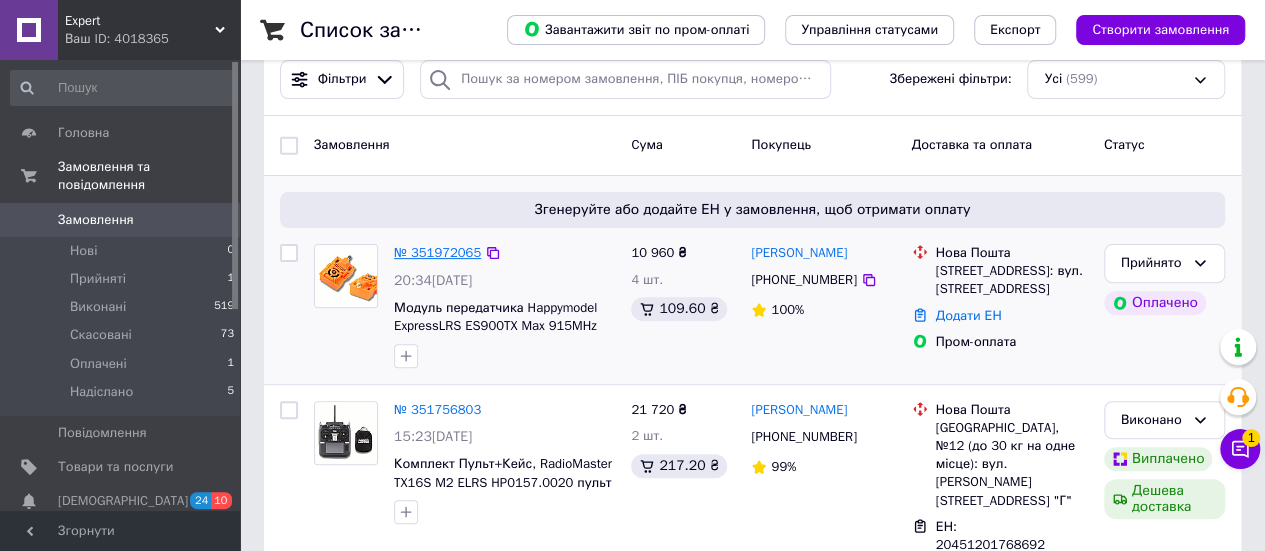 click on "№ 351972065" at bounding box center [437, 252] 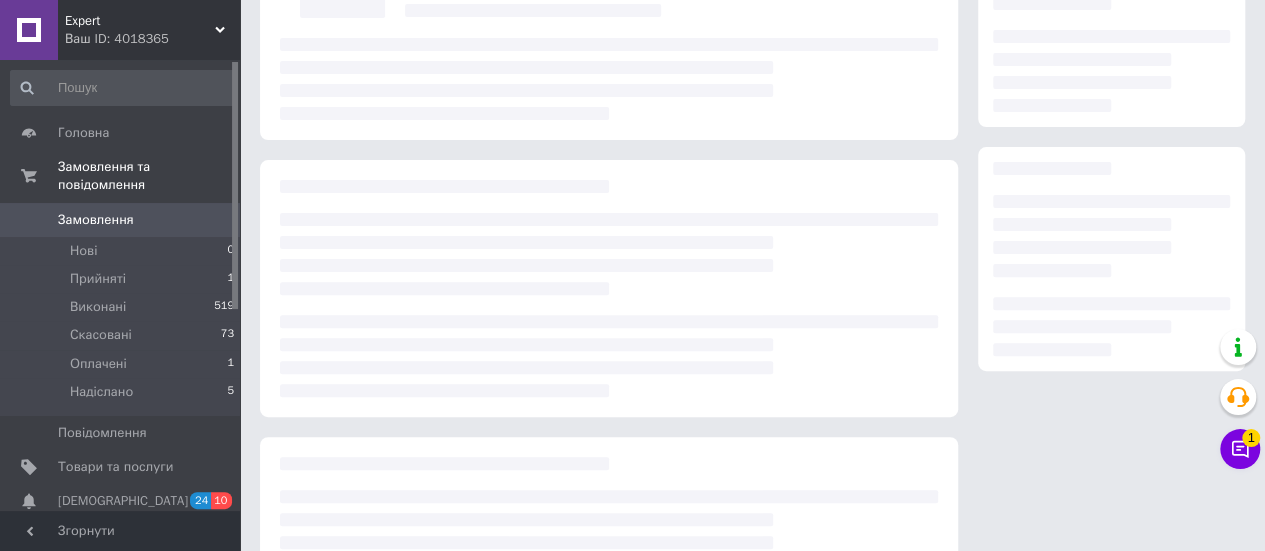 scroll, scrollTop: 0, scrollLeft: 0, axis: both 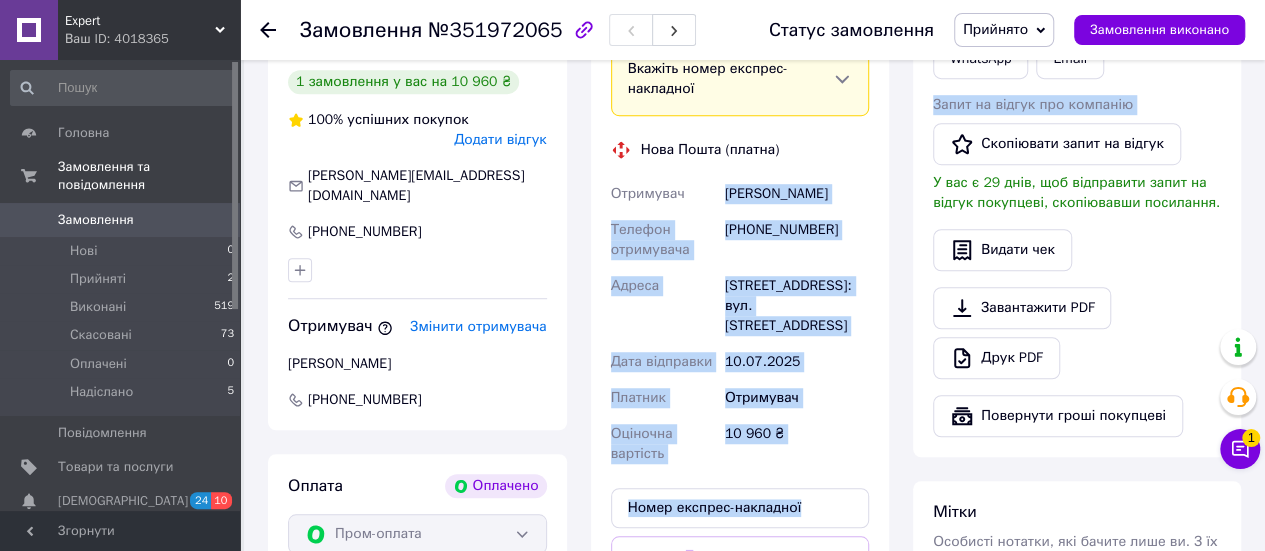 drag, startPoint x: 724, startPoint y: 192, endPoint x: 900, endPoint y: 190, distance: 176.01137 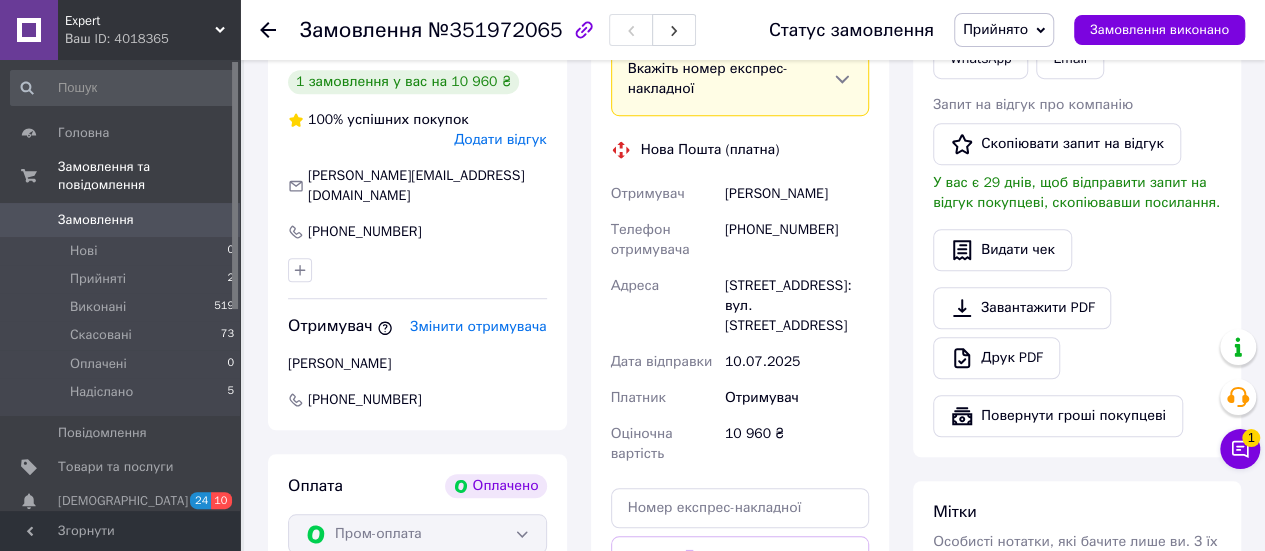 click on "Отримувач" at bounding box center (664, 194) 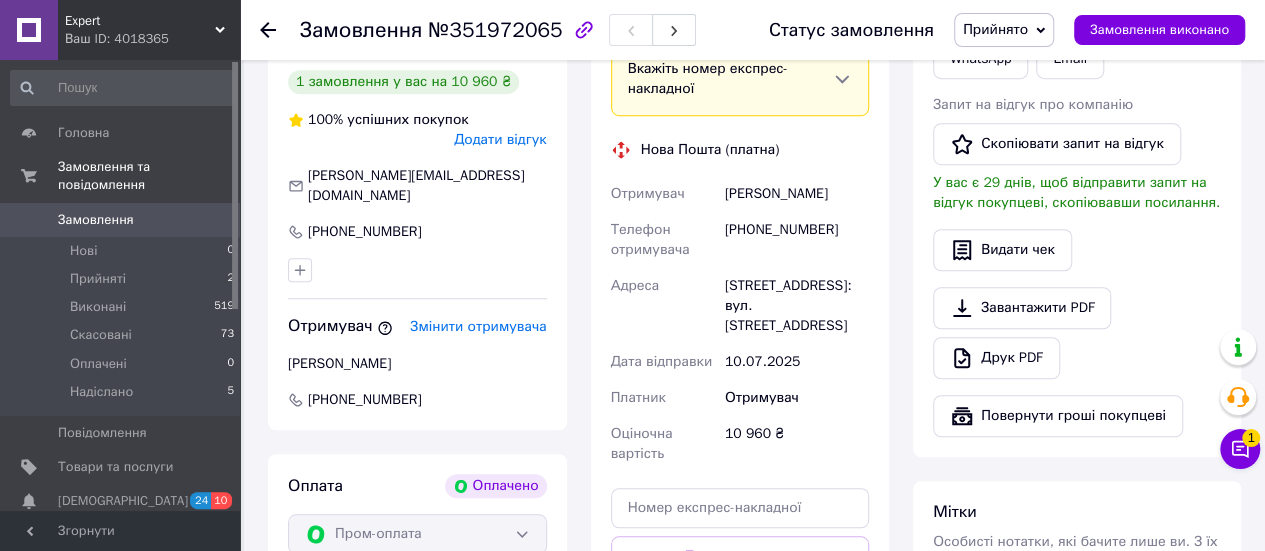drag, startPoint x: 726, startPoint y: 193, endPoint x: 854, endPoint y: 197, distance: 128.06248 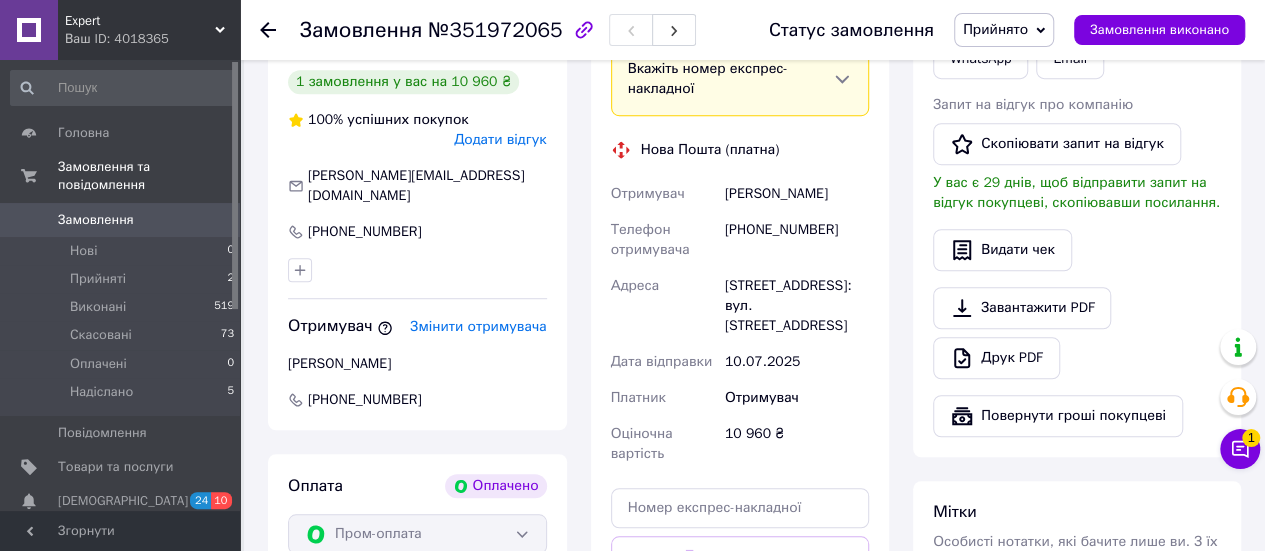 click on "Юрасов Олександр" at bounding box center [797, 194] 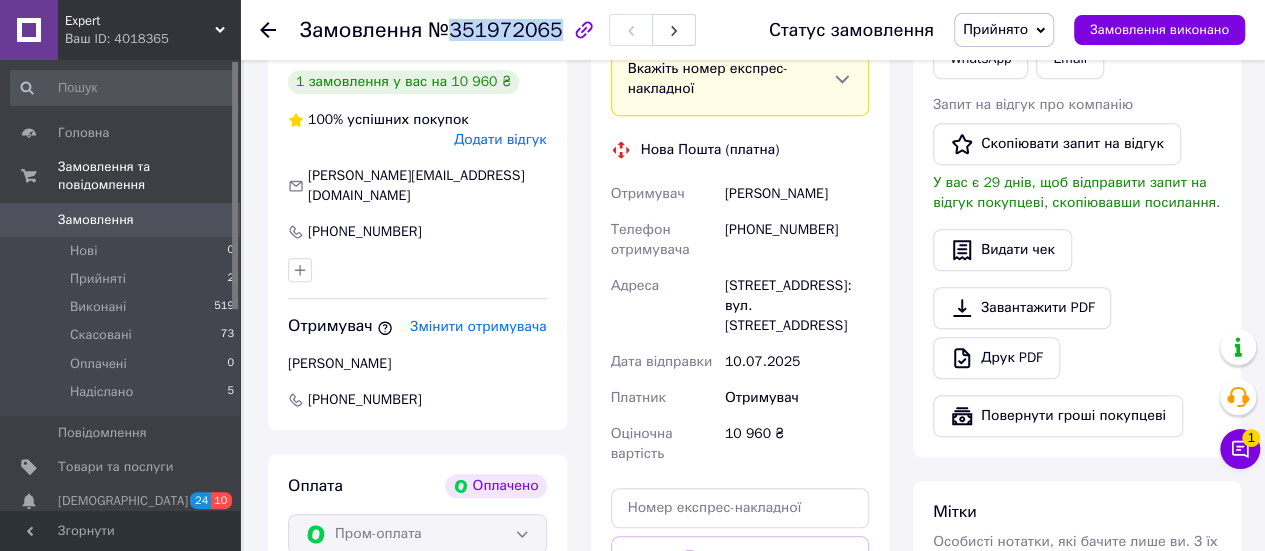 drag, startPoint x: 444, startPoint y: 31, endPoint x: 546, endPoint y: 35, distance: 102.0784 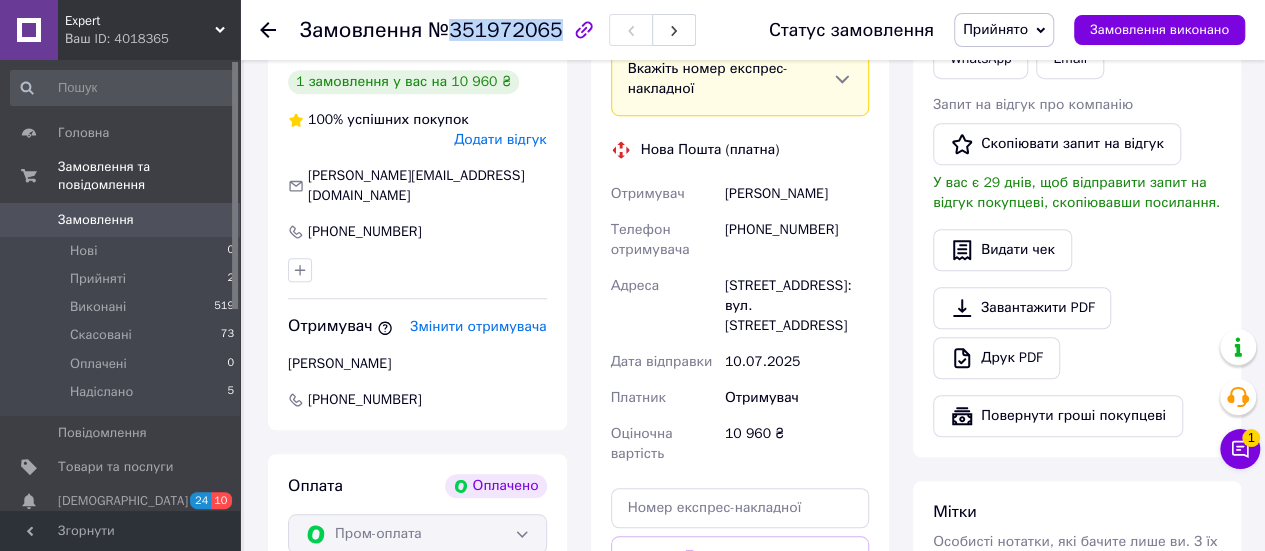 click on "№351972065" at bounding box center (495, 30) 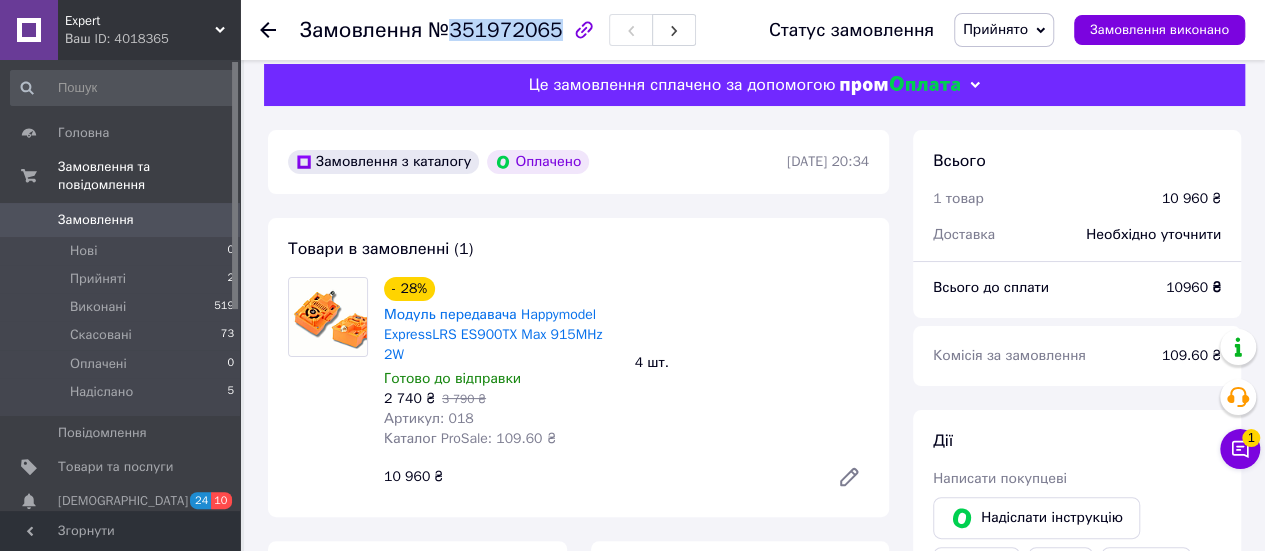 scroll, scrollTop: 0, scrollLeft: 0, axis: both 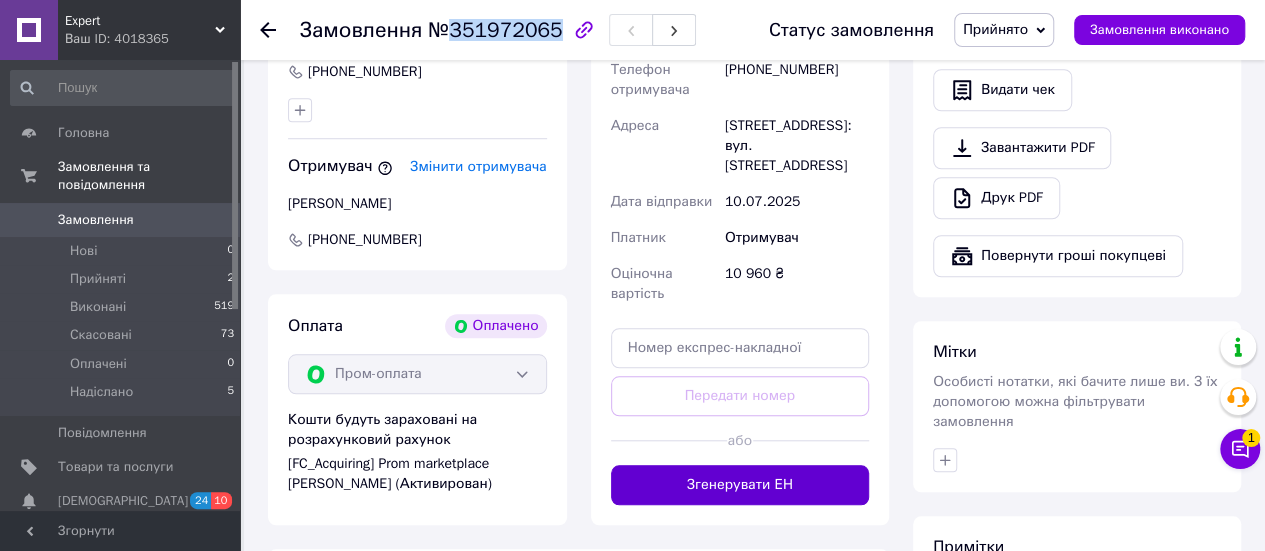 click on "Згенерувати ЕН" at bounding box center (740, 485) 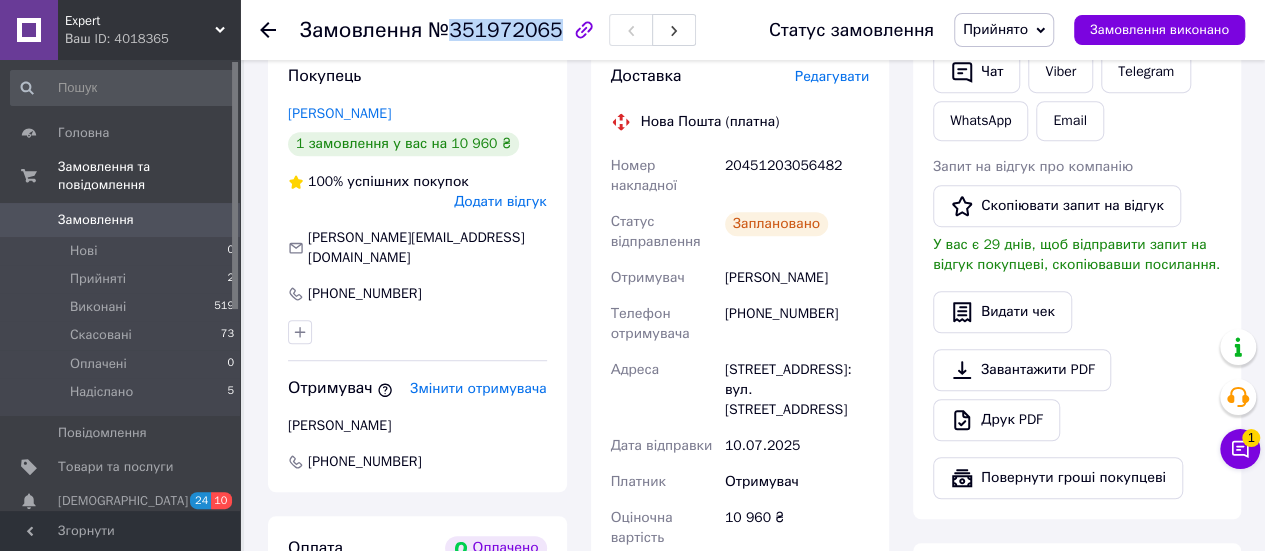 scroll, scrollTop: 504, scrollLeft: 0, axis: vertical 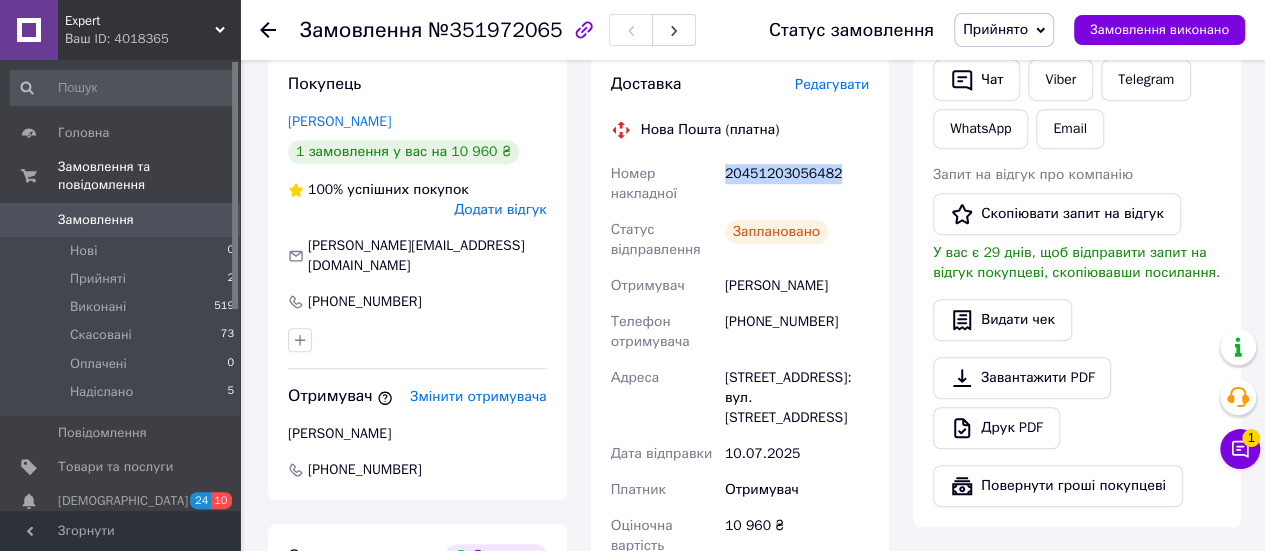 drag, startPoint x: 724, startPoint y: 177, endPoint x: 834, endPoint y: 174, distance: 110.0409 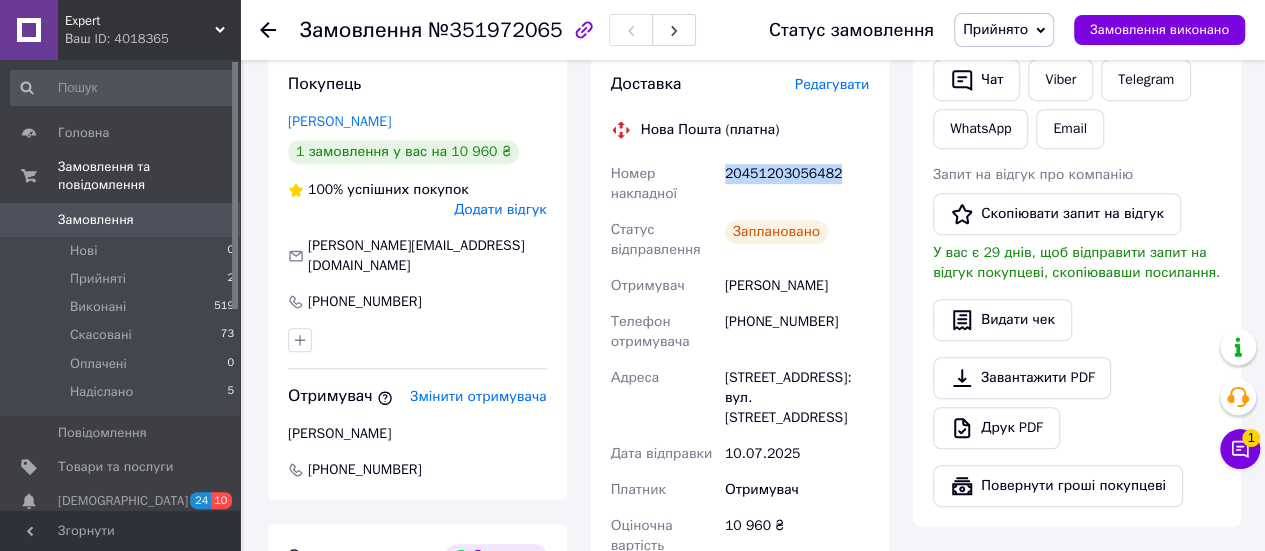 click on "20451203056482" at bounding box center (797, 184) 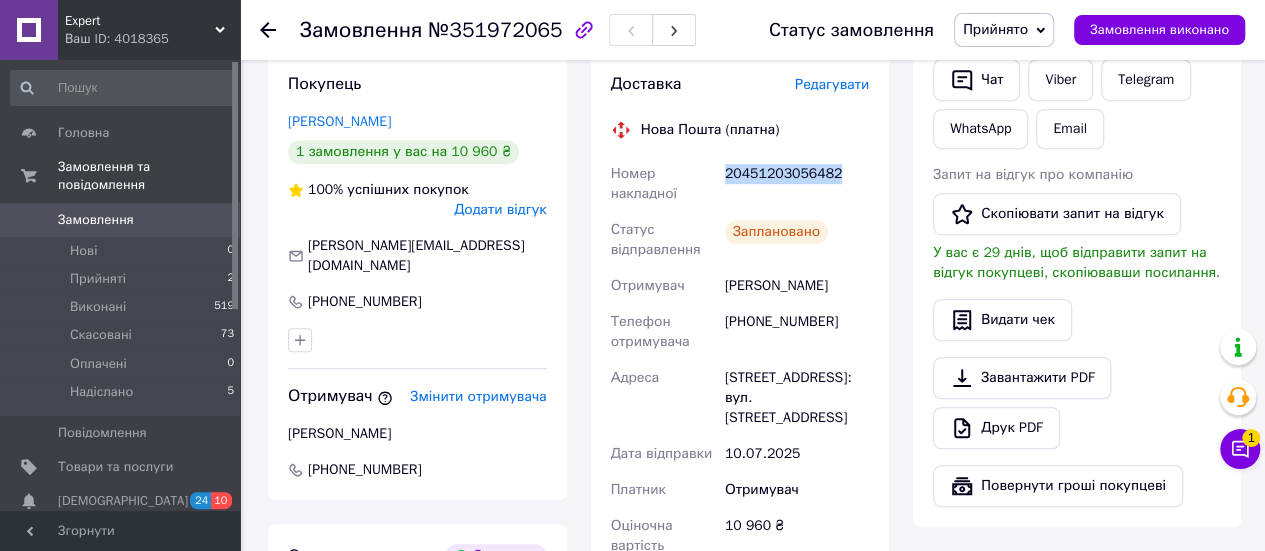 copy on "20451203056482" 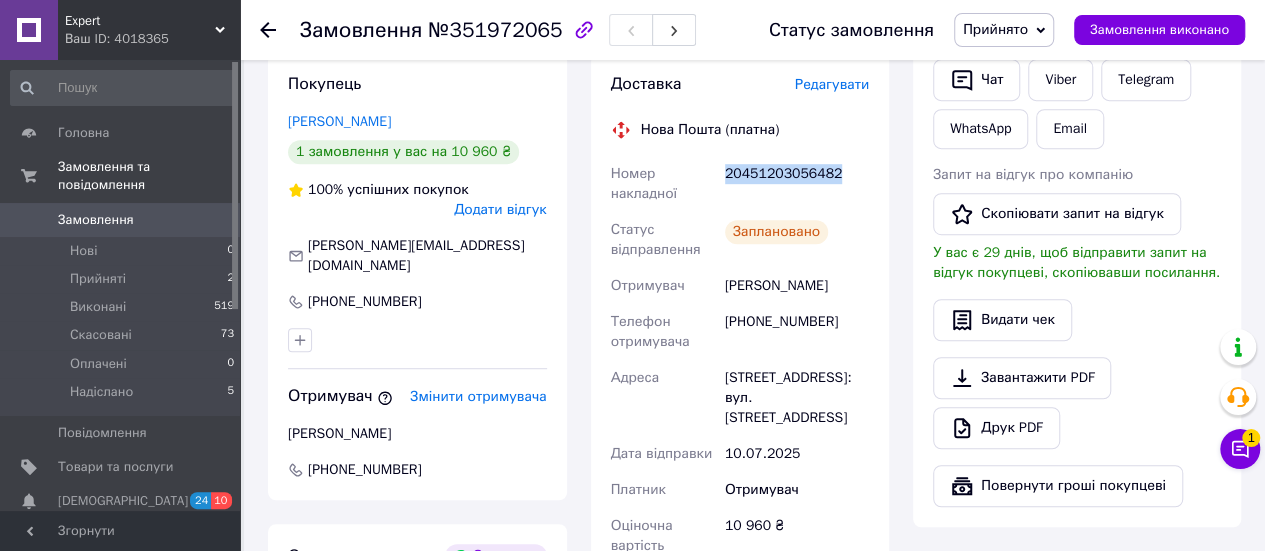 scroll, scrollTop: 0, scrollLeft: 0, axis: both 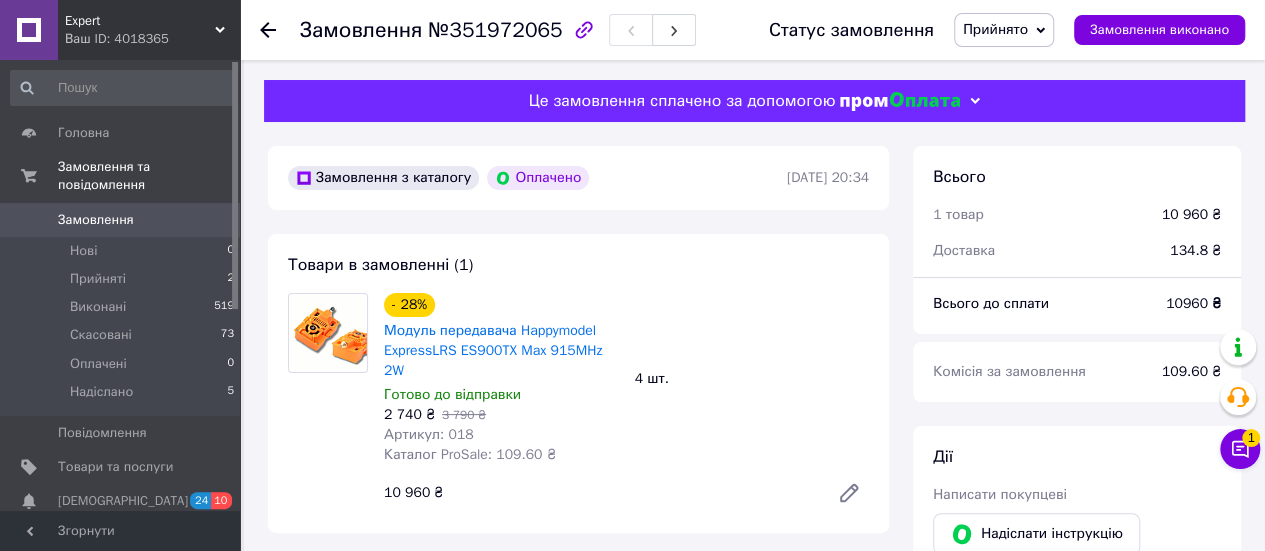click 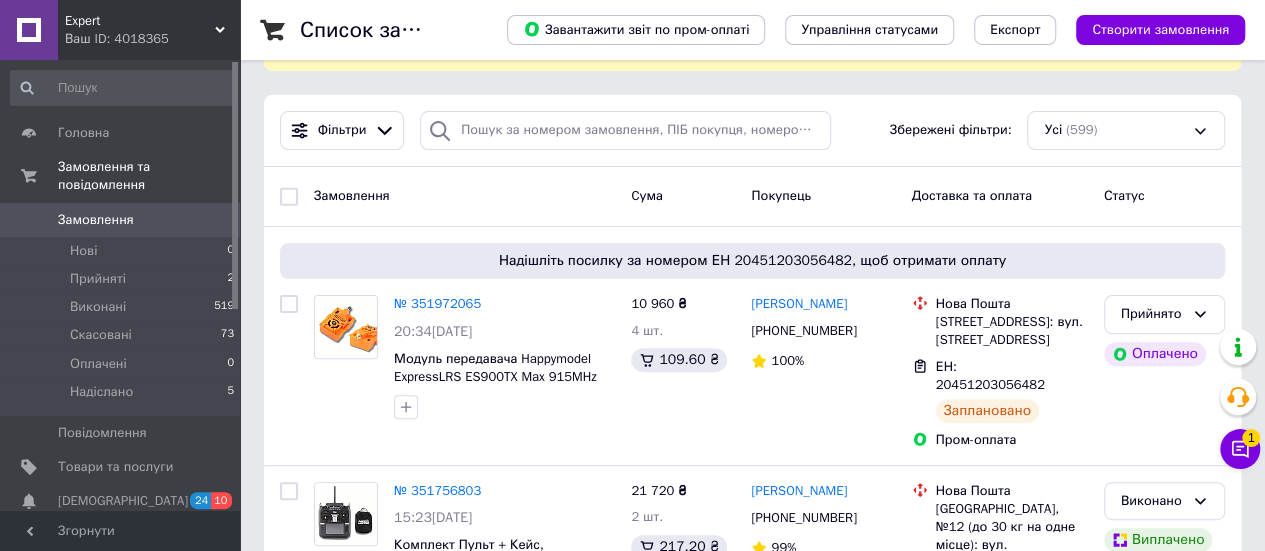 scroll, scrollTop: 202, scrollLeft: 0, axis: vertical 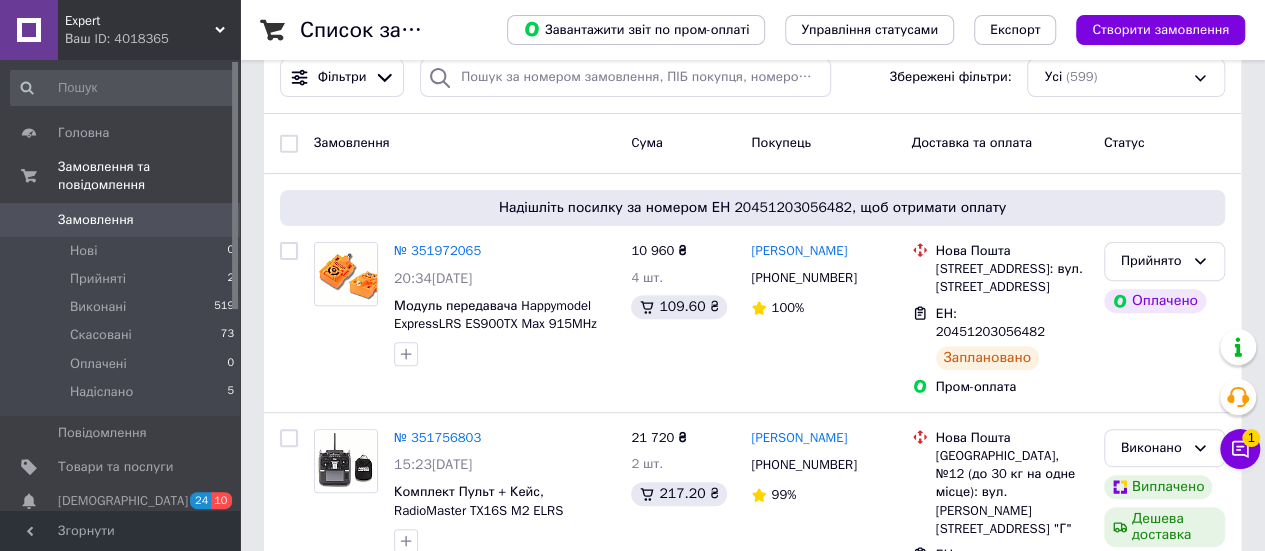 click on "Ваш ID: 4018365" at bounding box center [152, 39] 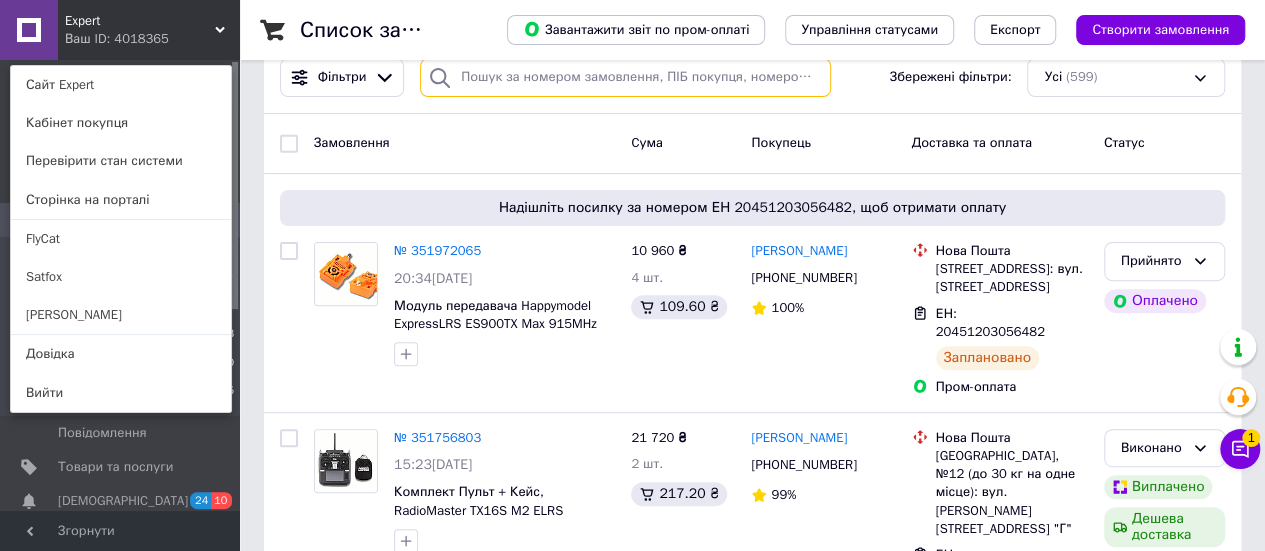 click at bounding box center [625, 77] 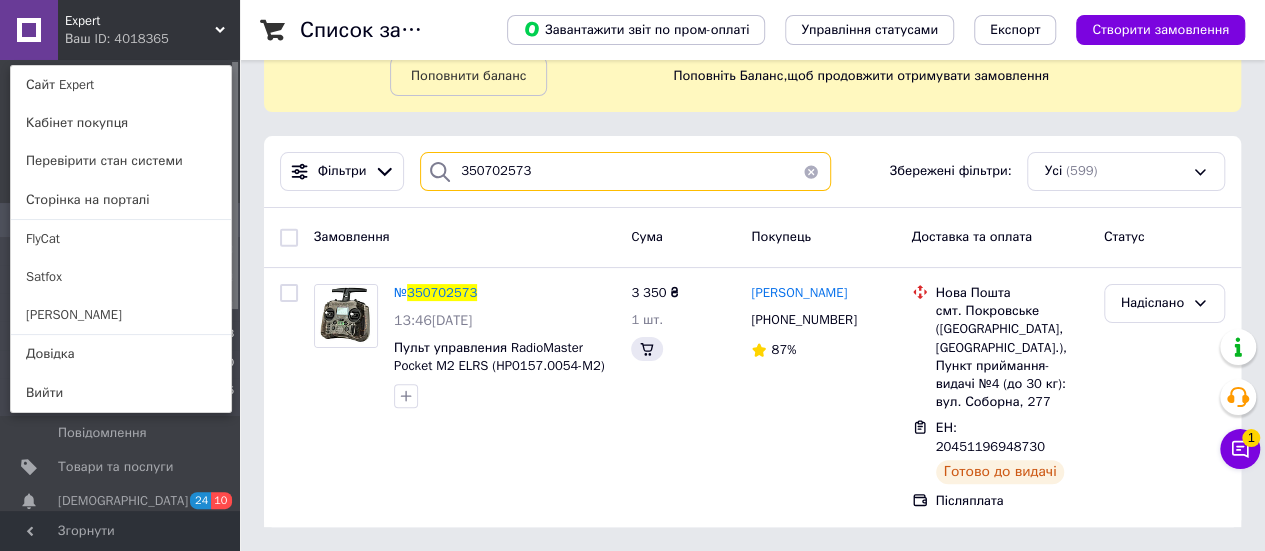 scroll, scrollTop: 0, scrollLeft: 0, axis: both 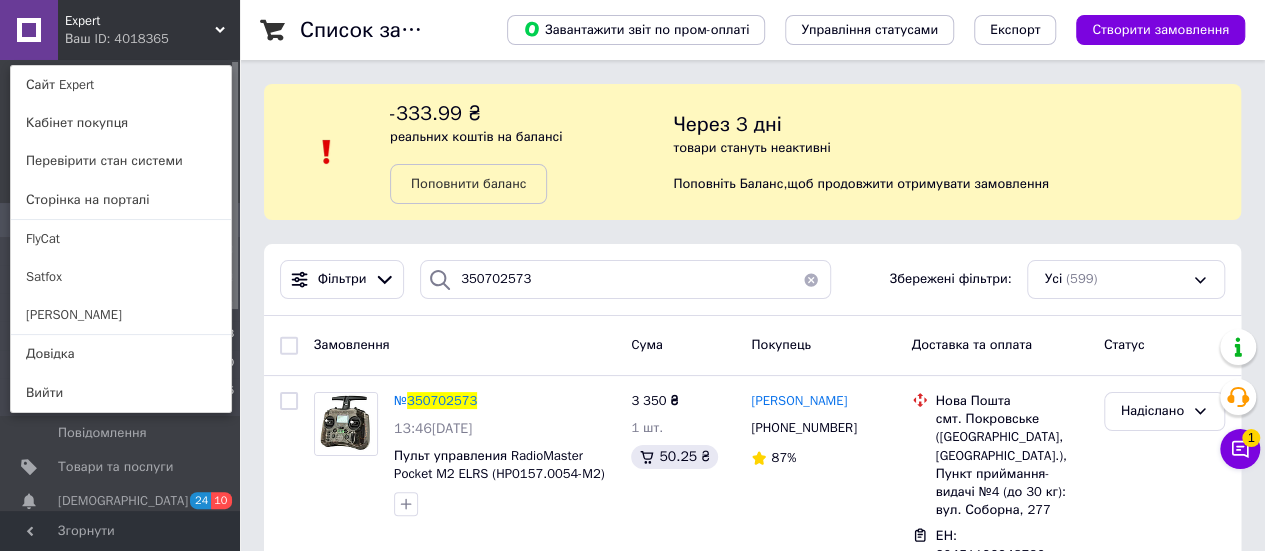 click on "Expert Ваш ID: 4018365 Сайт Expert Кабінет покупця Перевірити стан системи Сторінка на порталі FlyCat Satfox Альбіна Кравченко Довідка Вийти" at bounding box center [120, 30] 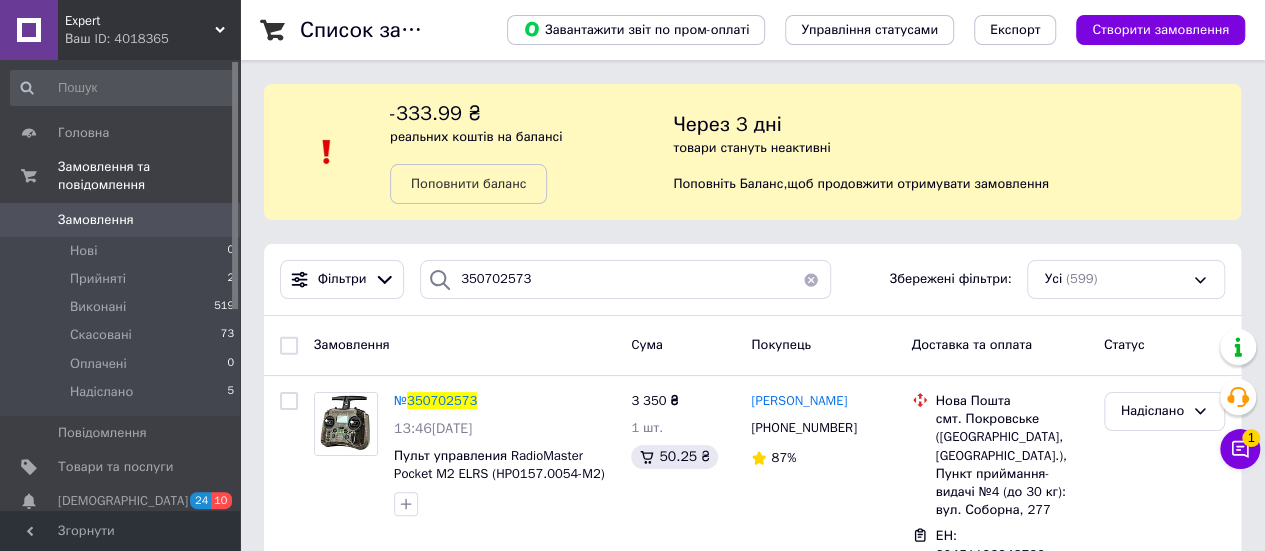 scroll, scrollTop: 88, scrollLeft: 0, axis: vertical 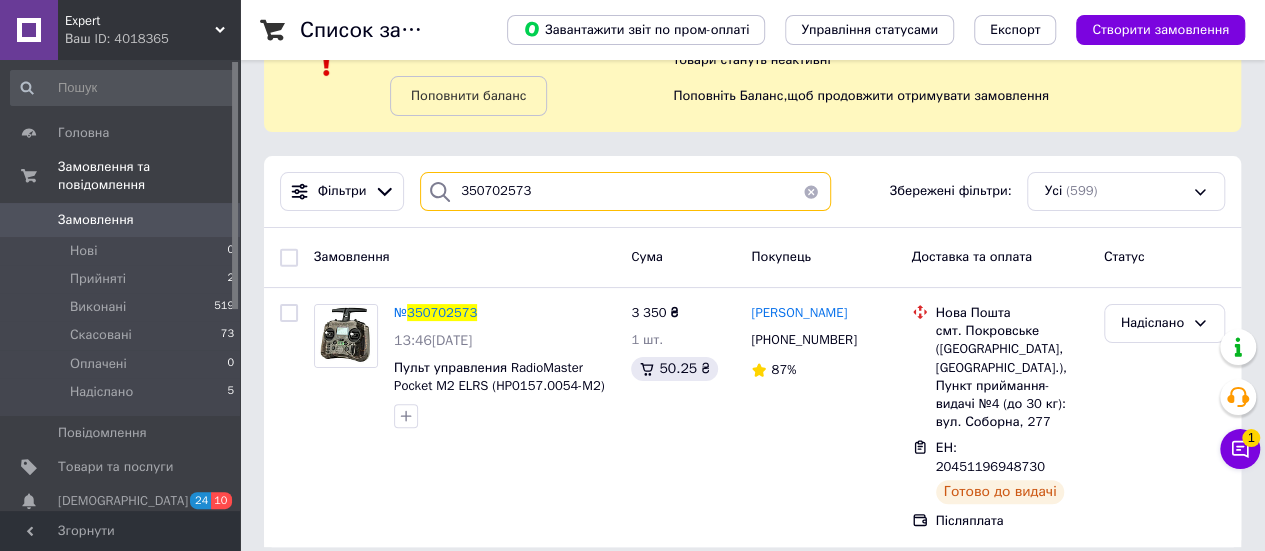 click on "350702573" at bounding box center [625, 191] 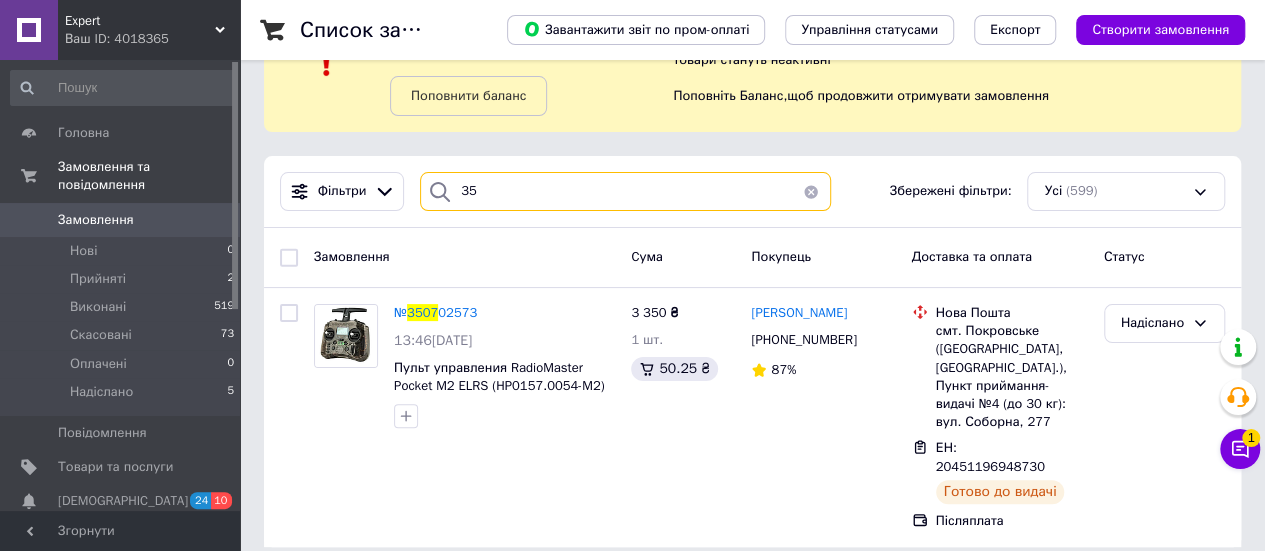 type on "3" 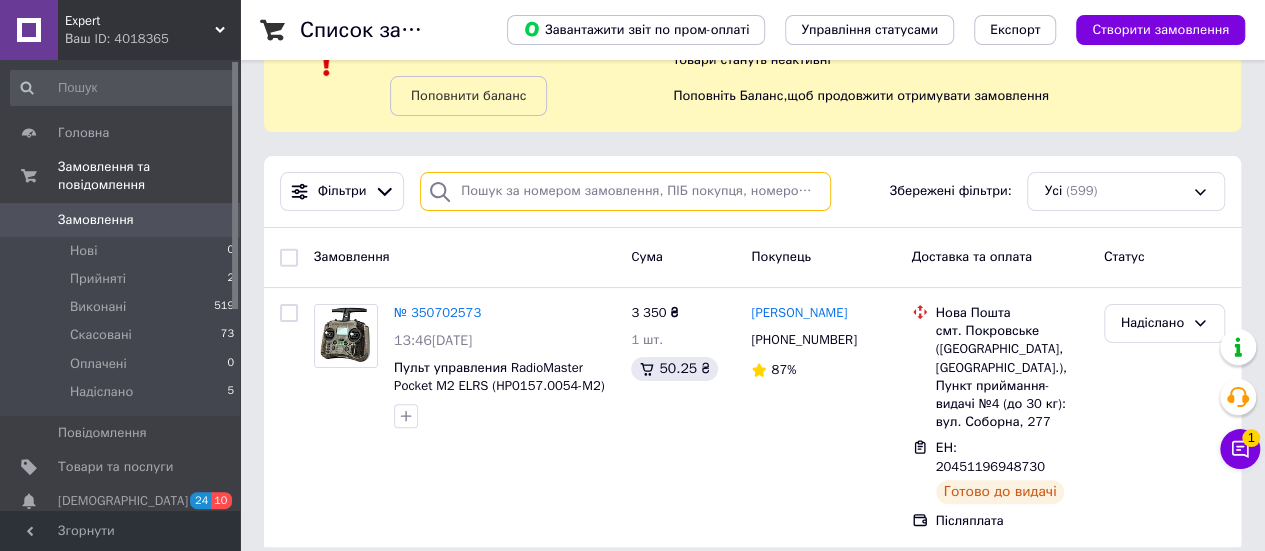 paste on "351628942" 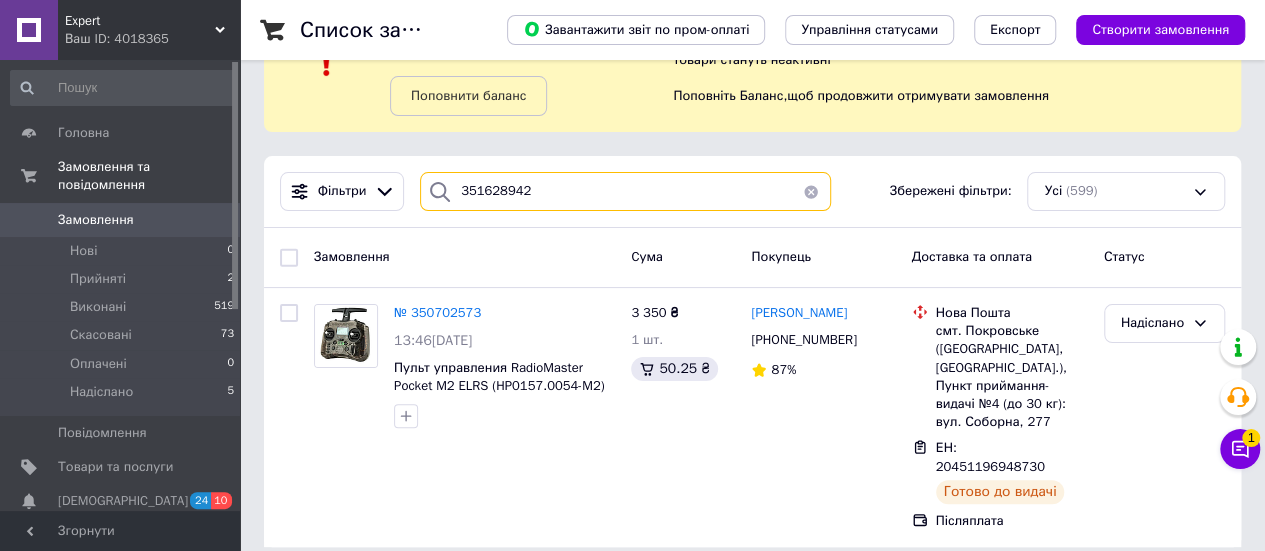 type on "351628942" 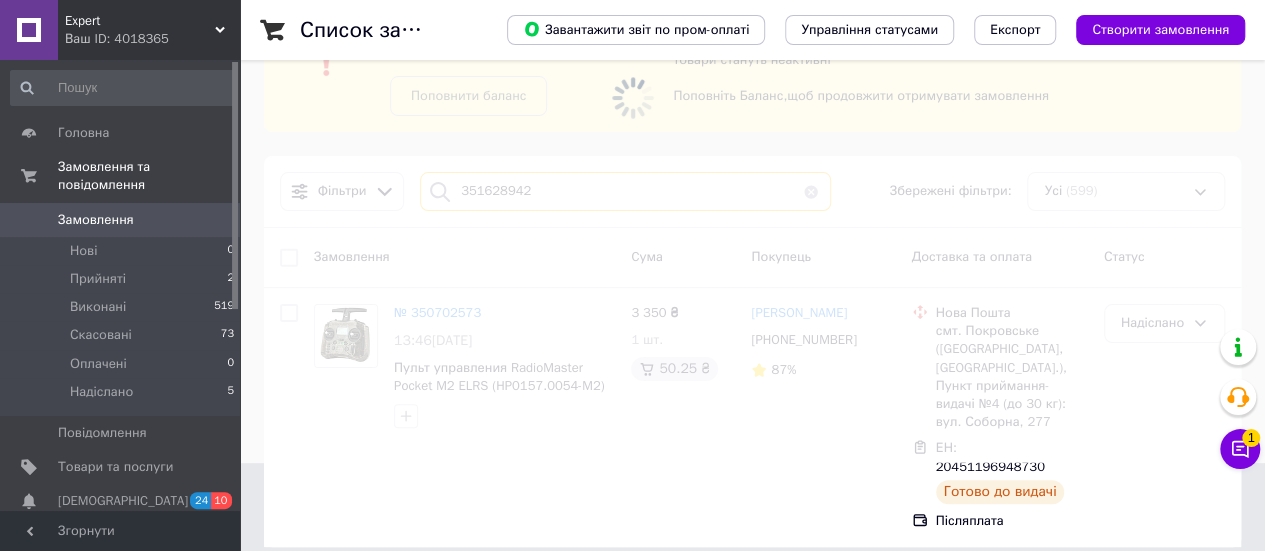 scroll, scrollTop: 0, scrollLeft: 0, axis: both 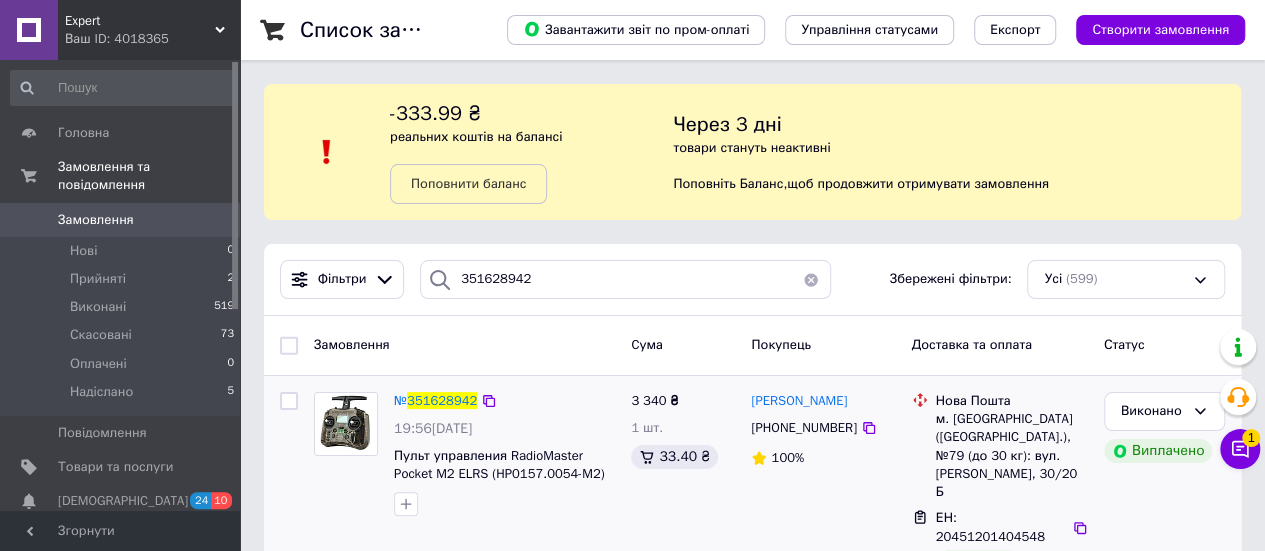 click on "№  351628942" at bounding box center [435, 401] 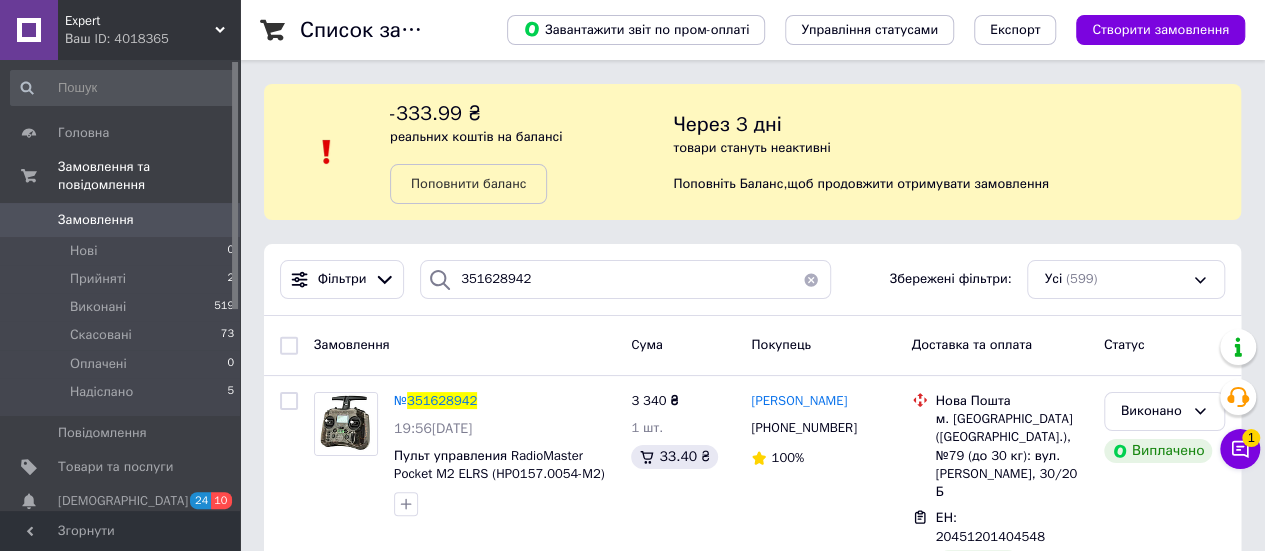 scroll, scrollTop: 33, scrollLeft: 0, axis: vertical 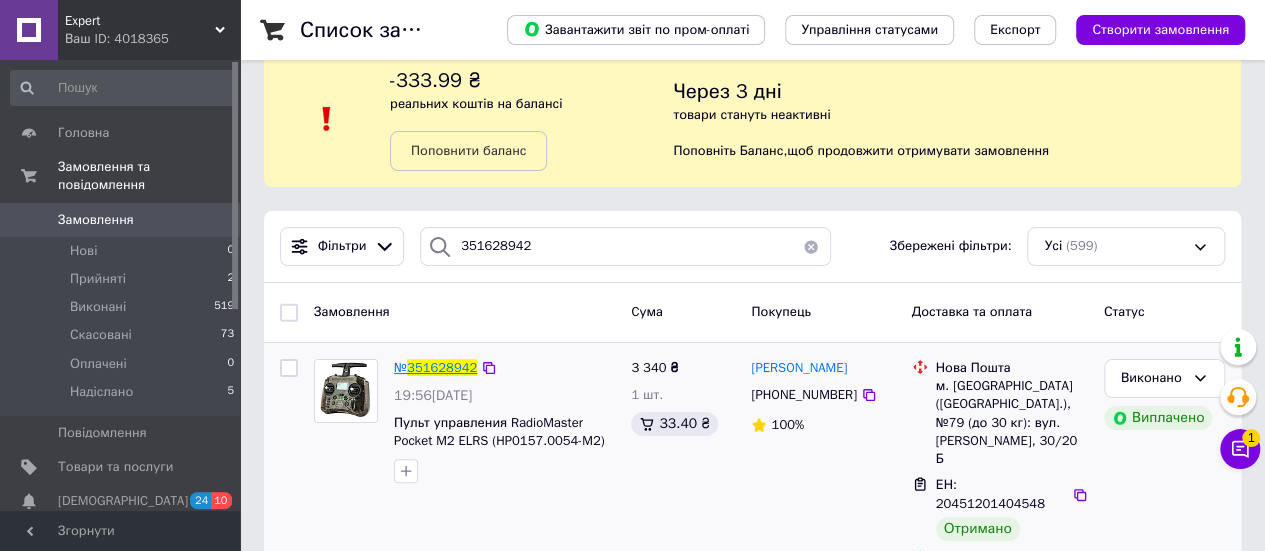 click on "351628942" at bounding box center (442, 367) 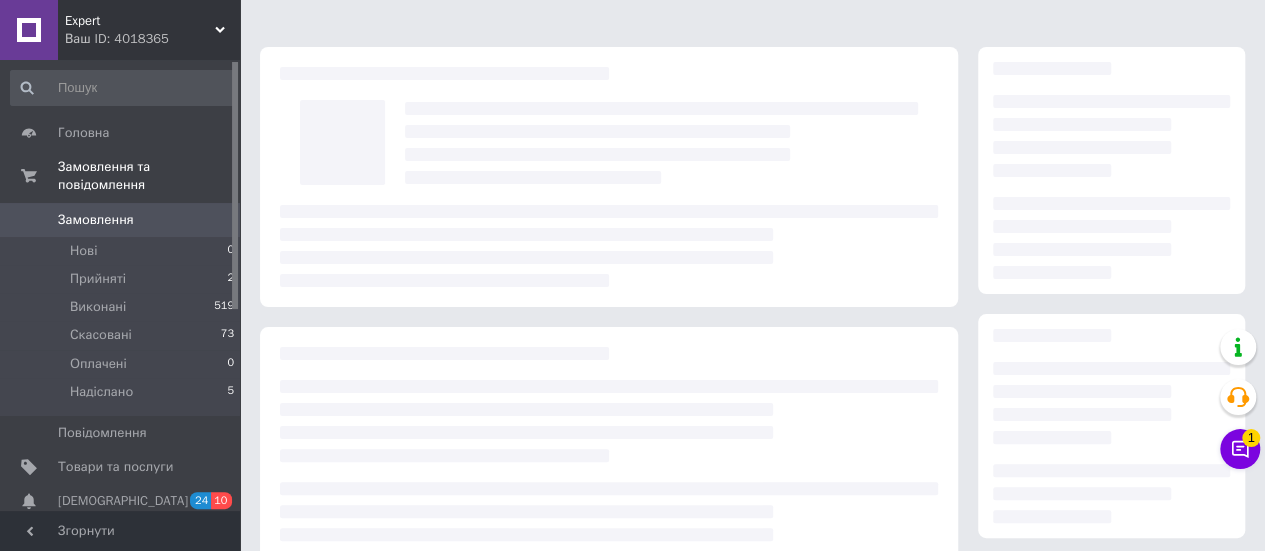 scroll, scrollTop: 0, scrollLeft: 0, axis: both 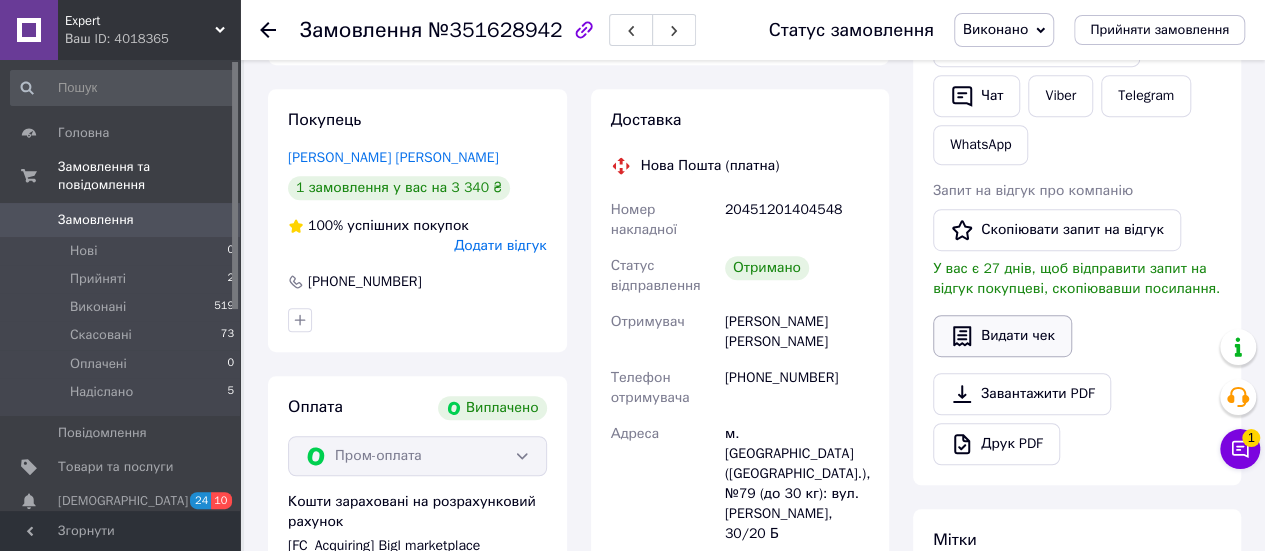 click on "Видати чек" at bounding box center (1002, 336) 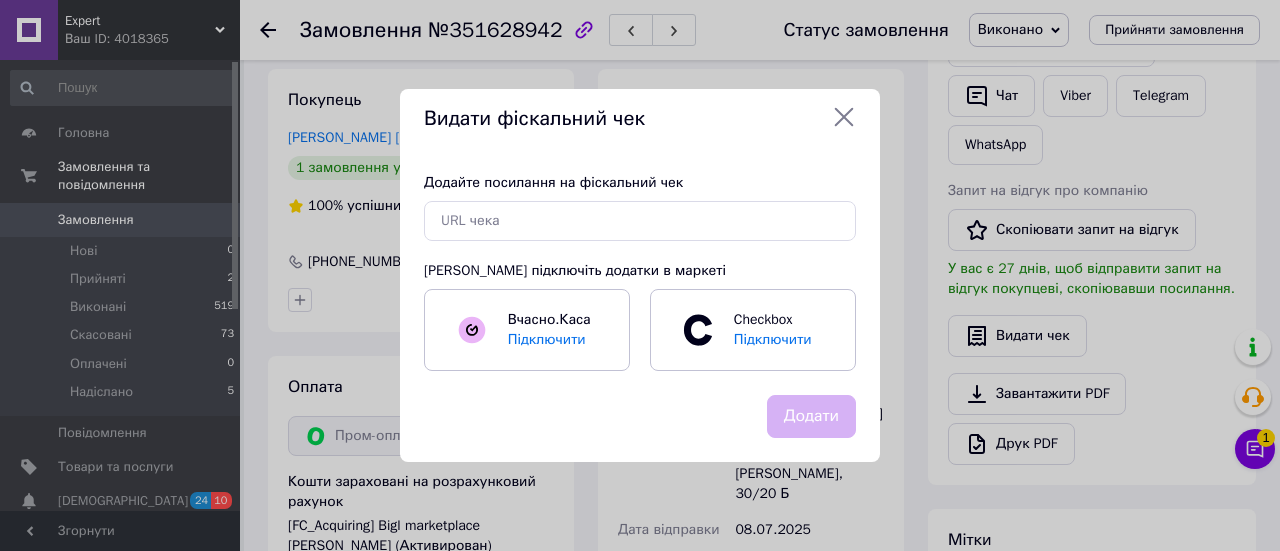 click on "Додайте посилання на фіскальний чек Або підключіть додатки в маркеті Вчасно.Каса Підключити Checkbox Підключити" at bounding box center (640, 272) 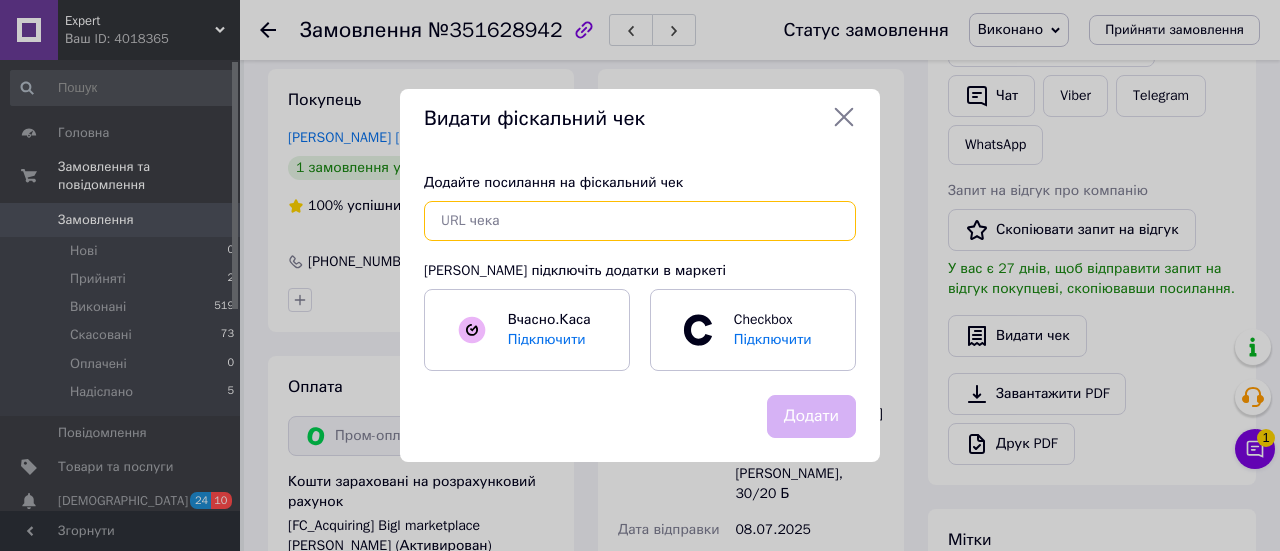 click at bounding box center [640, 221] 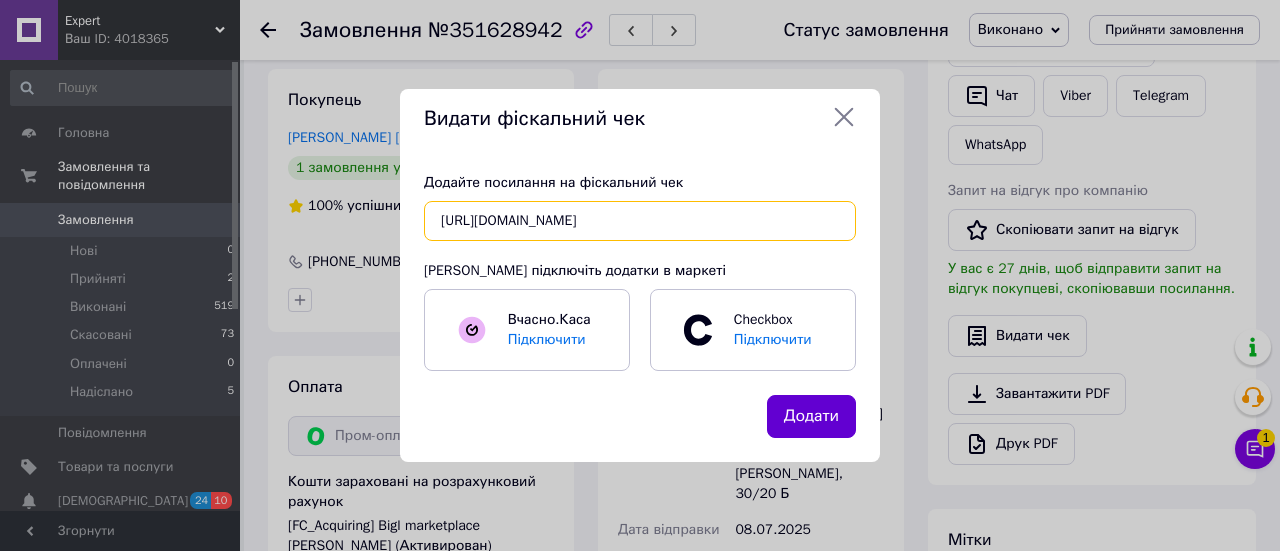 type on "https://kasa.vchasno.ua/check-viewer/G1wsofWkYS0" 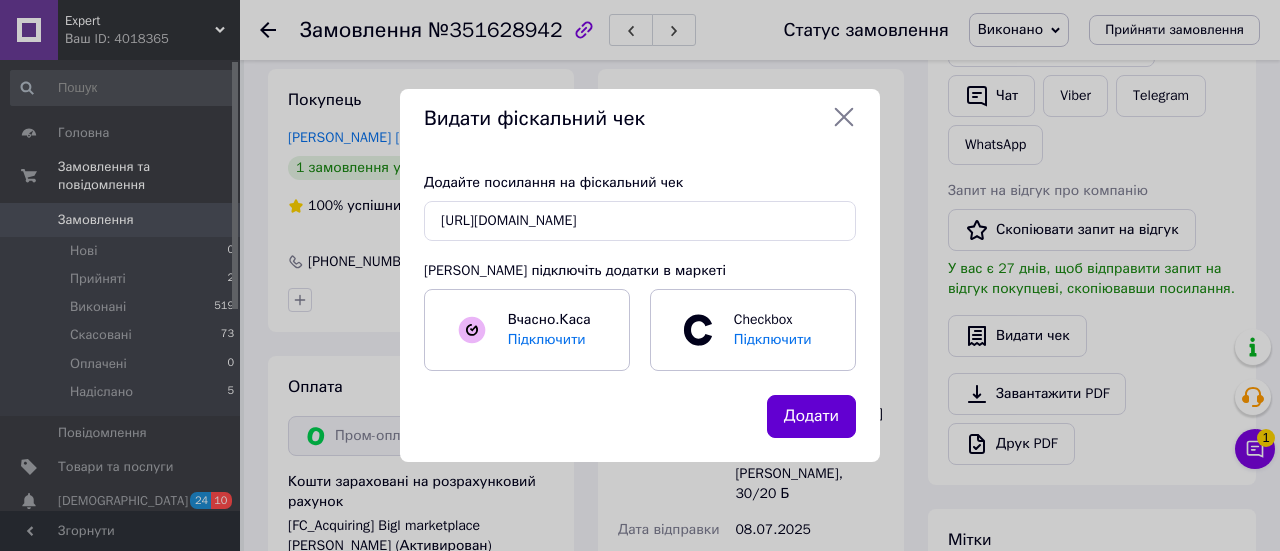click on "Додати" at bounding box center (811, 416) 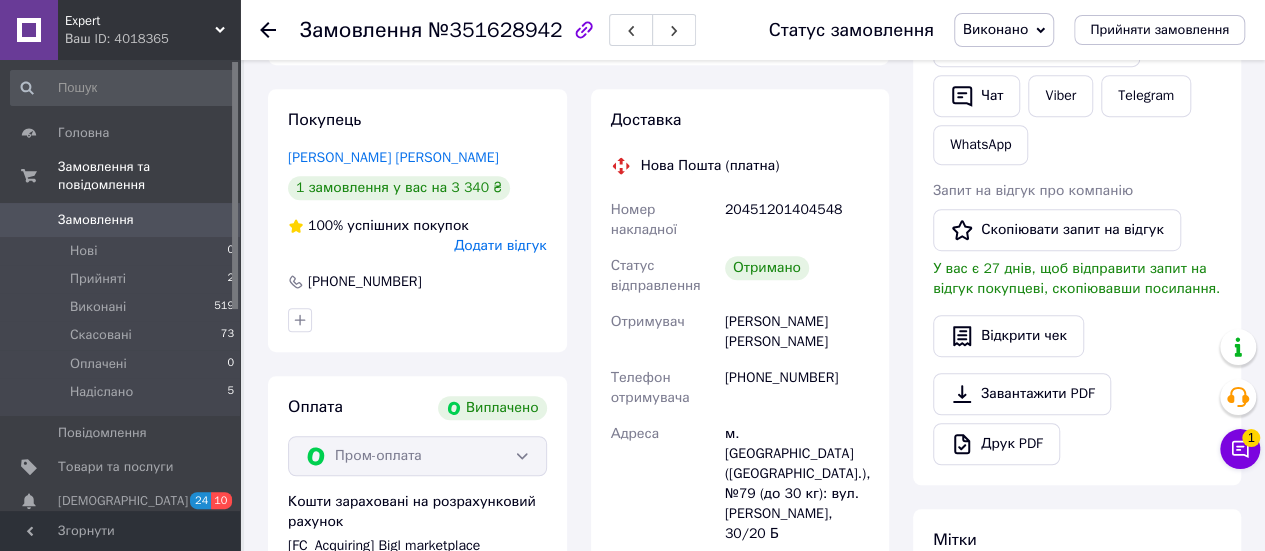 click 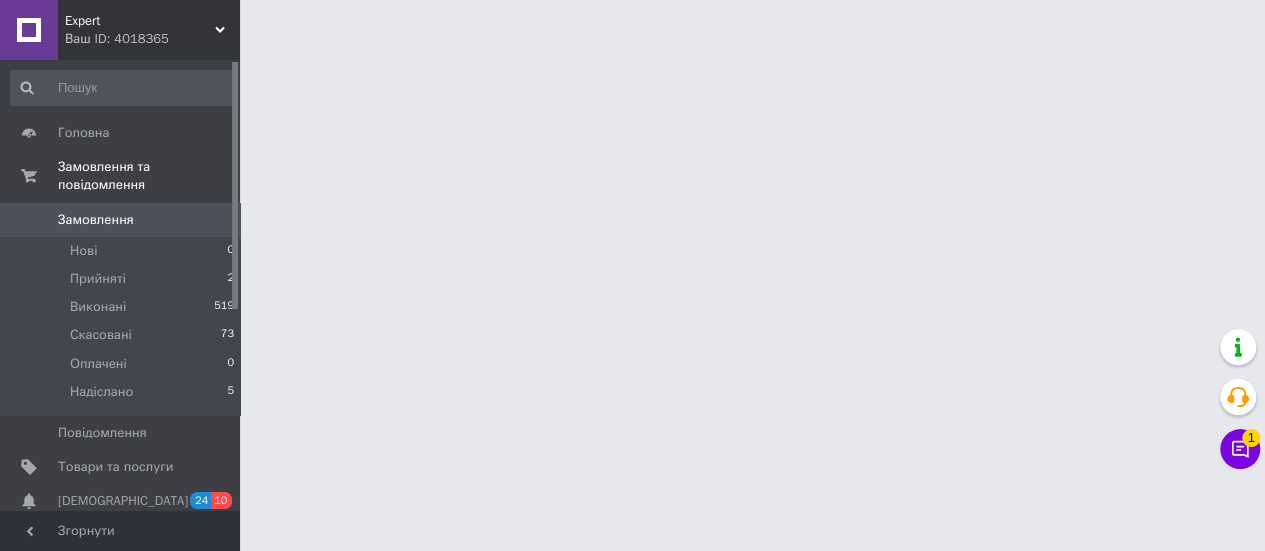 scroll, scrollTop: 0, scrollLeft: 0, axis: both 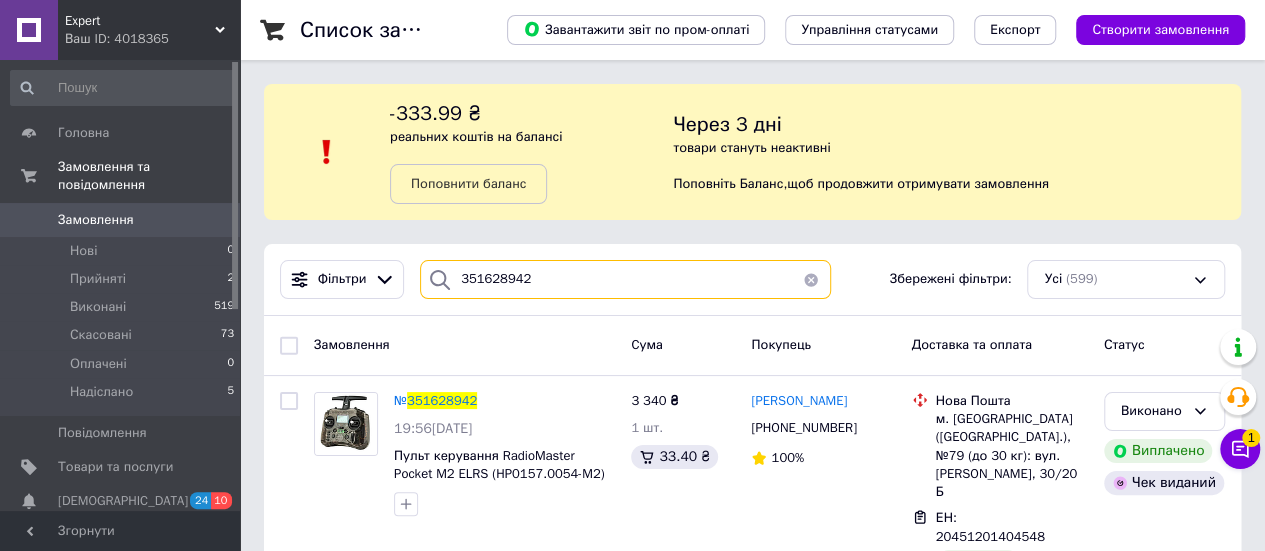 click on "351628942" at bounding box center (625, 279) 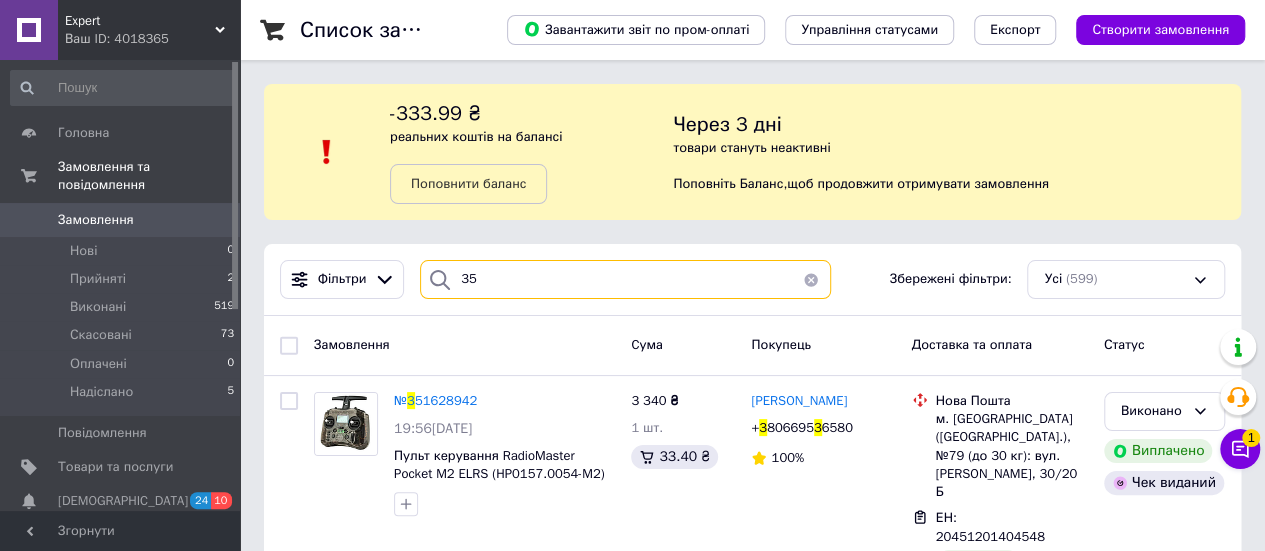 type on "3" 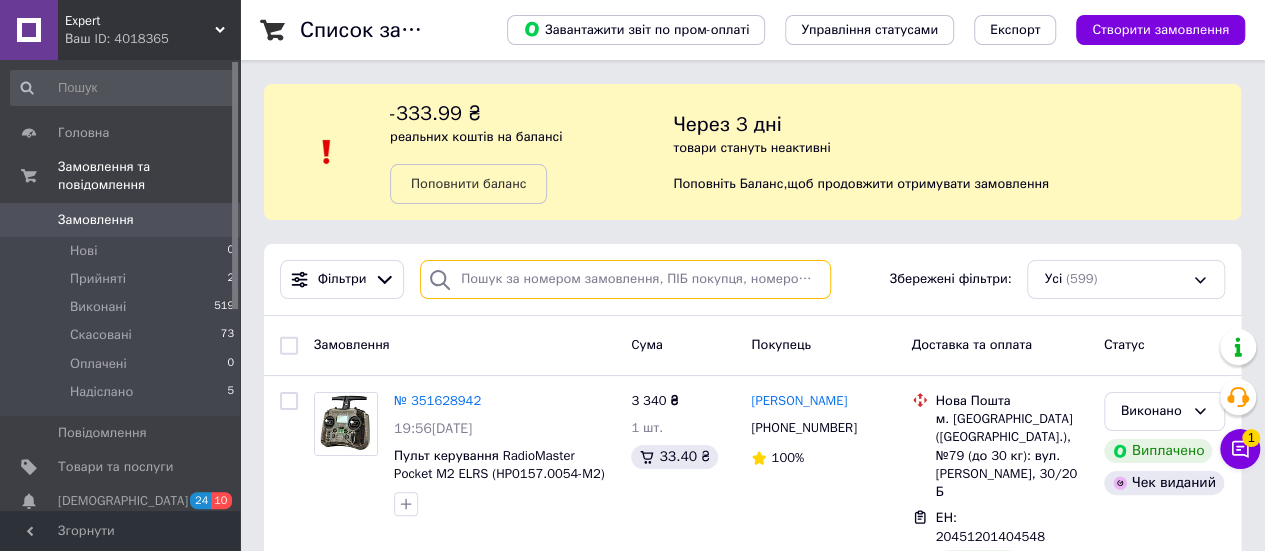 paste on "351756803" 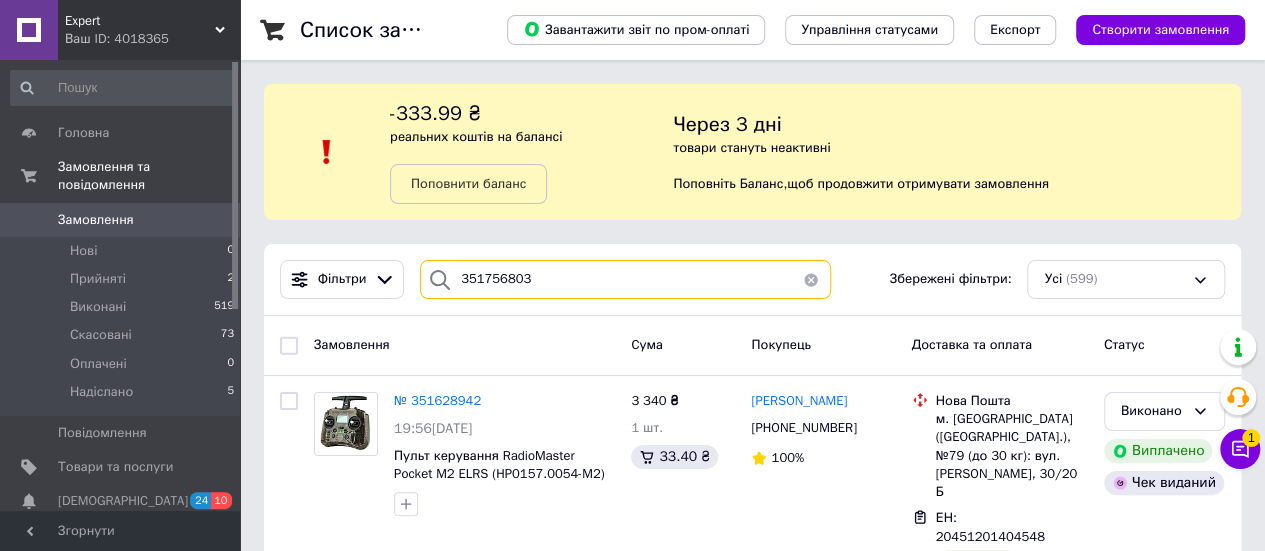 type on "351756803" 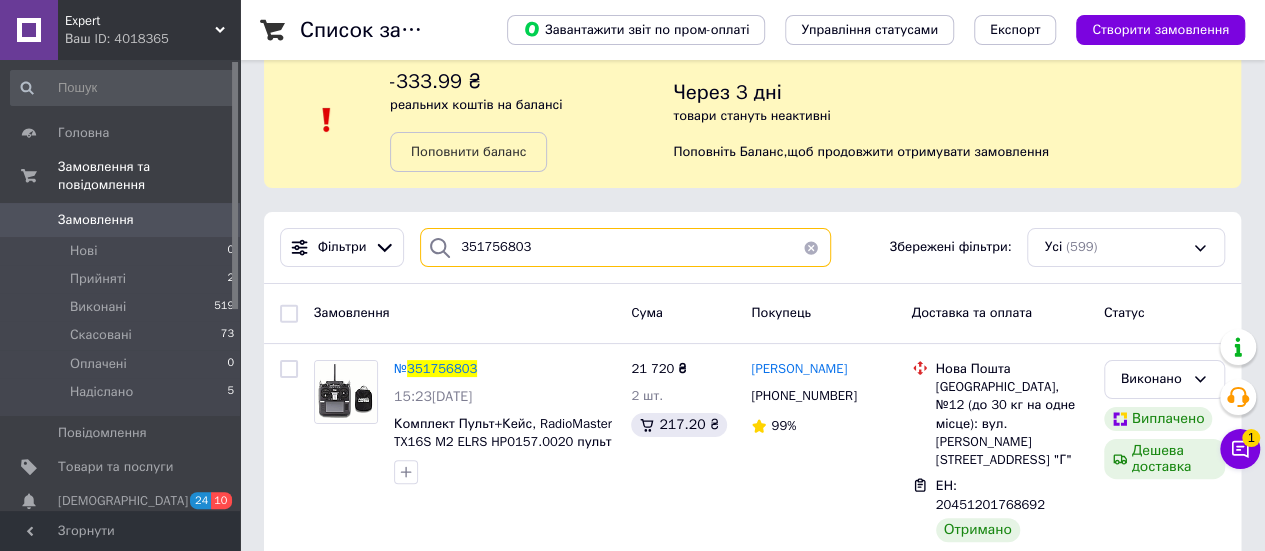 scroll, scrollTop: 33, scrollLeft: 0, axis: vertical 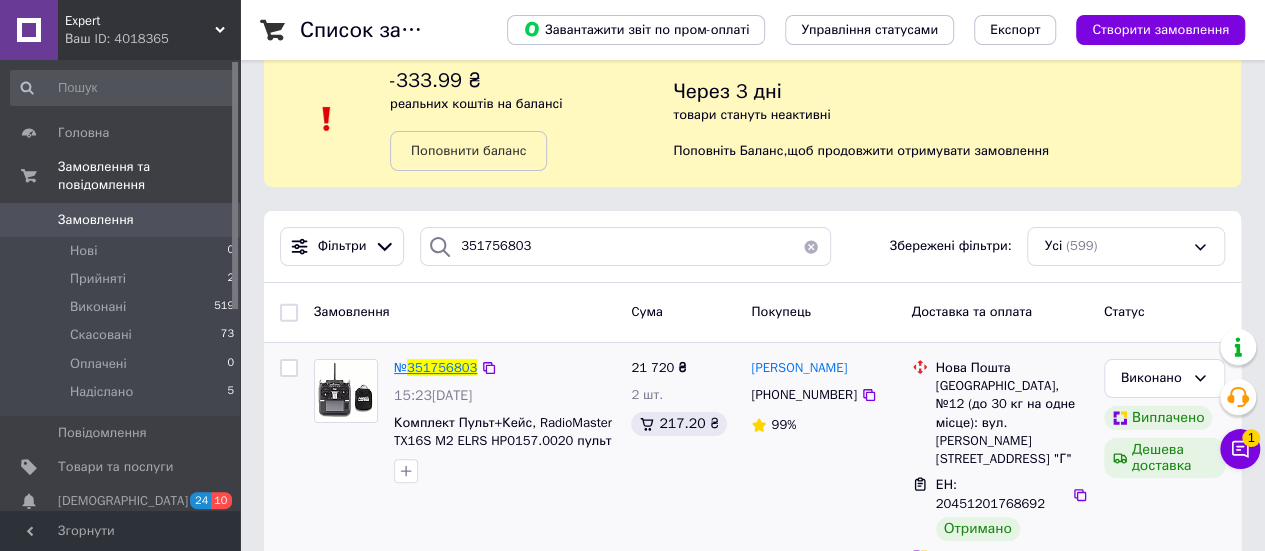 click on "351756803" at bounding box center [442, 367] 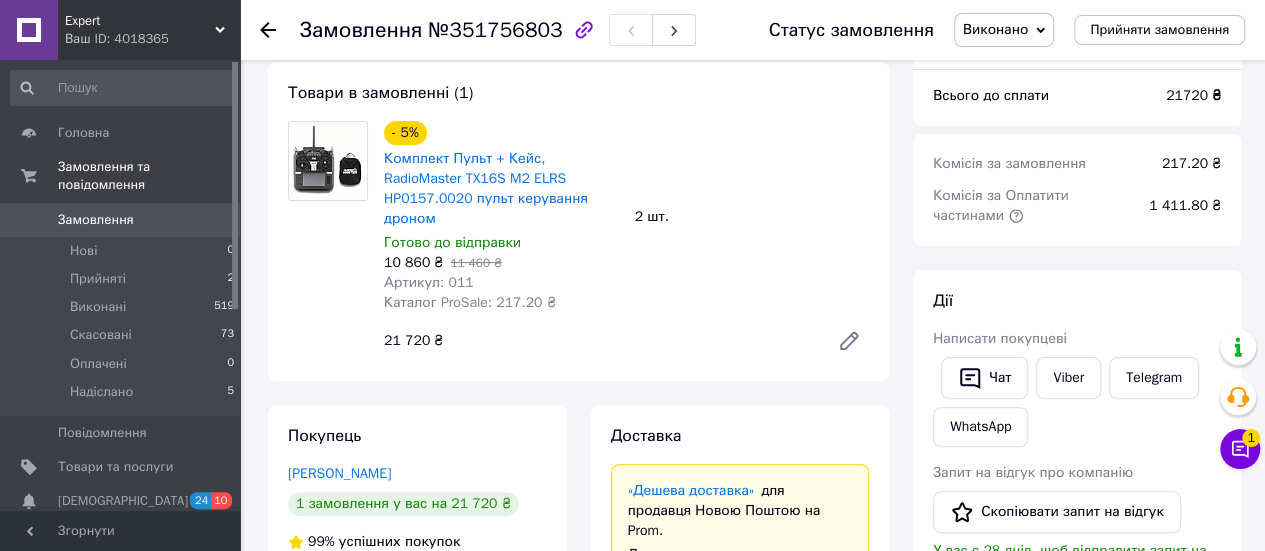 scroll, scrollTop: 112, scrollLeft: 0, axis: vertical 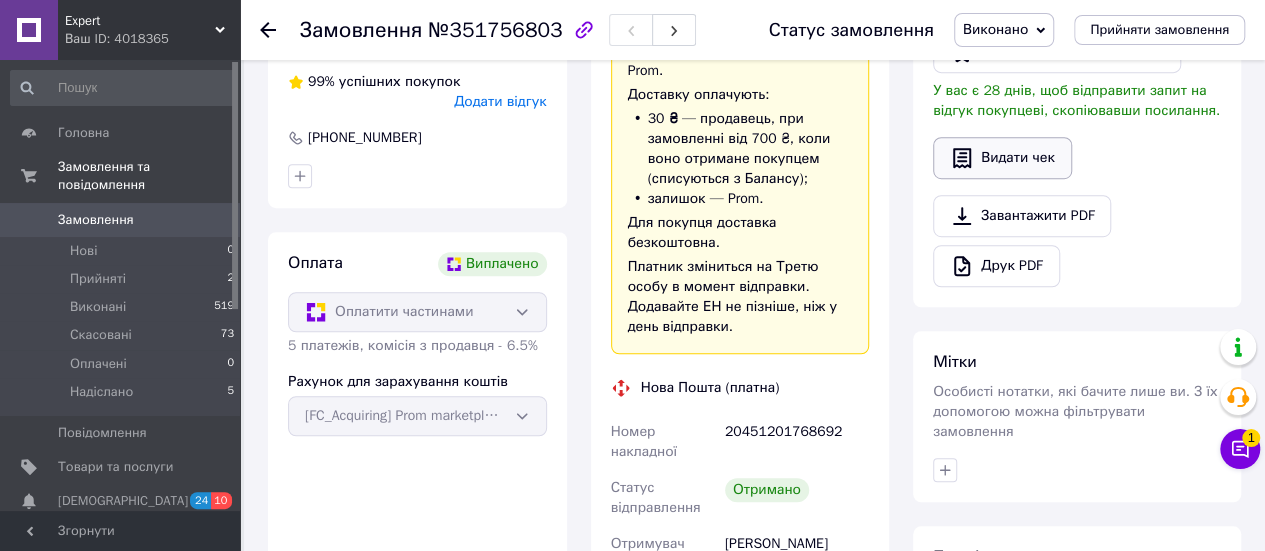 click on "Видати чек" at bounding box center (1002, 158) 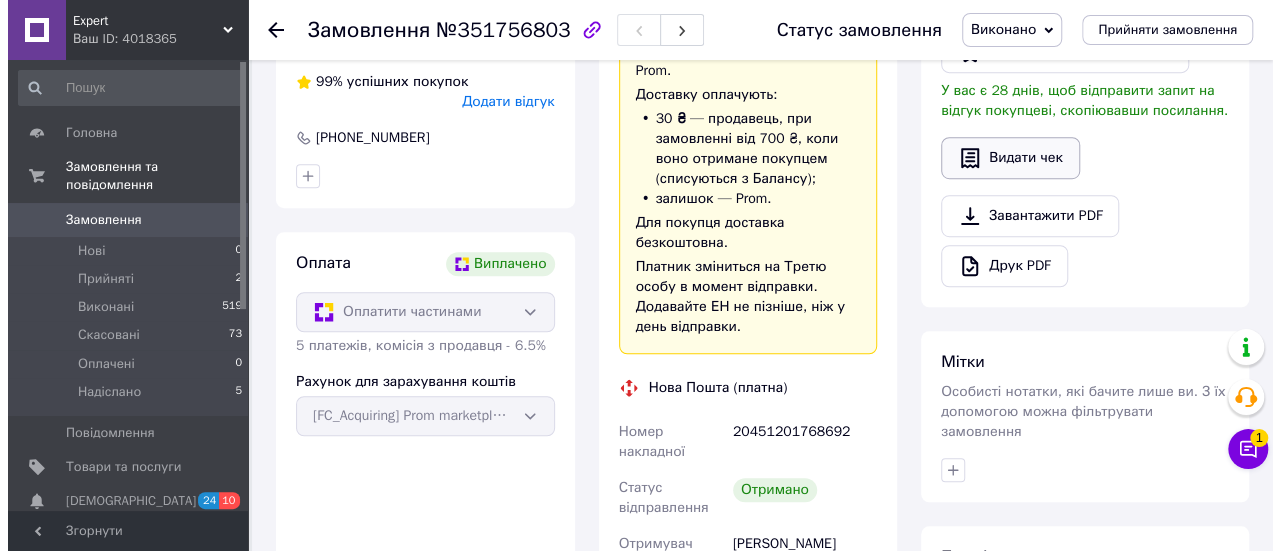 scroll, scrollTop: 550, scrollLeft: 0, axis: vertical 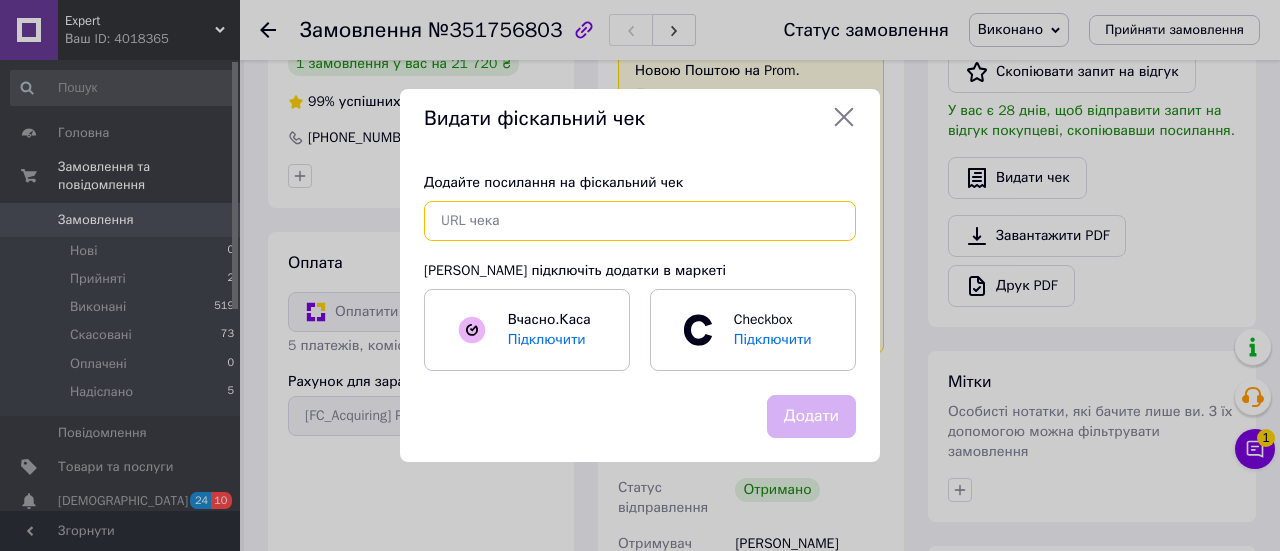 click at bounding box center (640, 221) 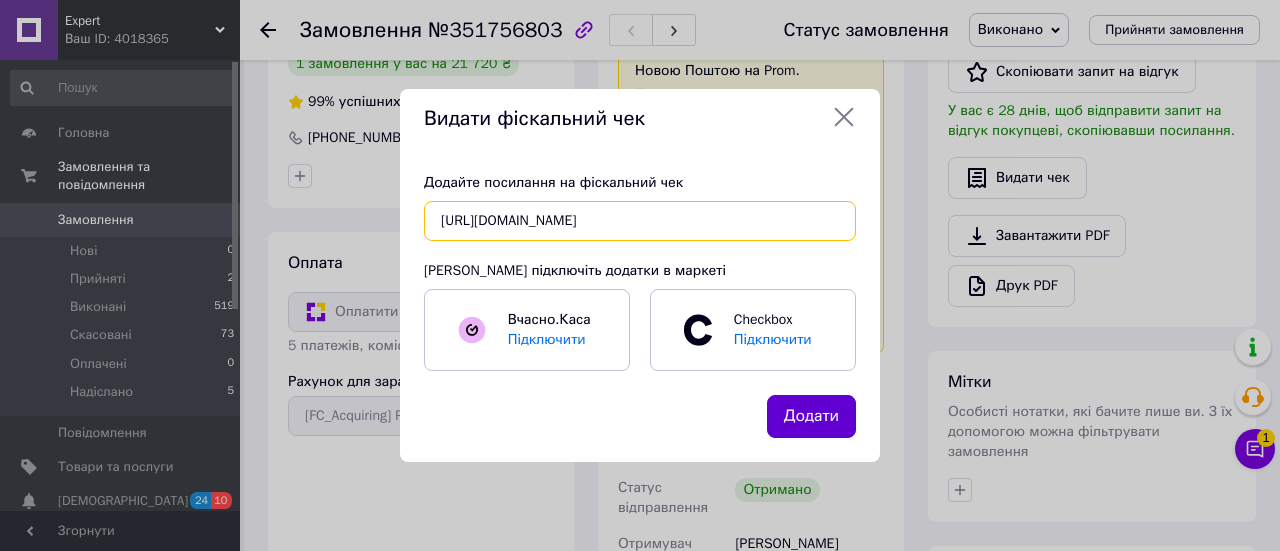 type on "https://kasa.vchasno.ua/check-viewer/FHdcjIzoKMI" 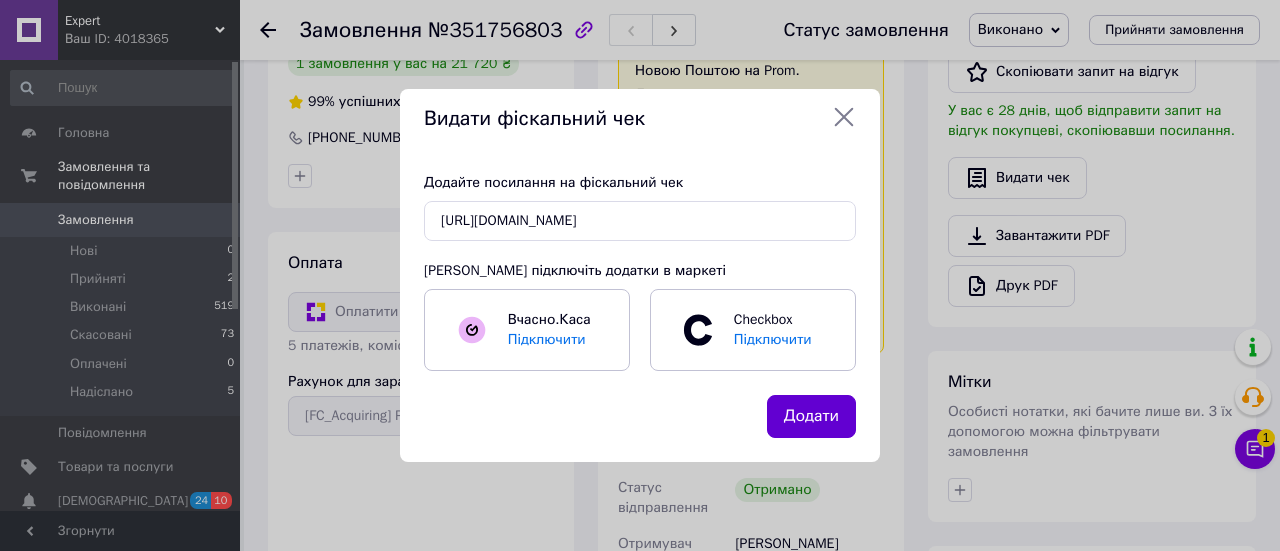 click on "Додати" at bounding box center [811, 416] 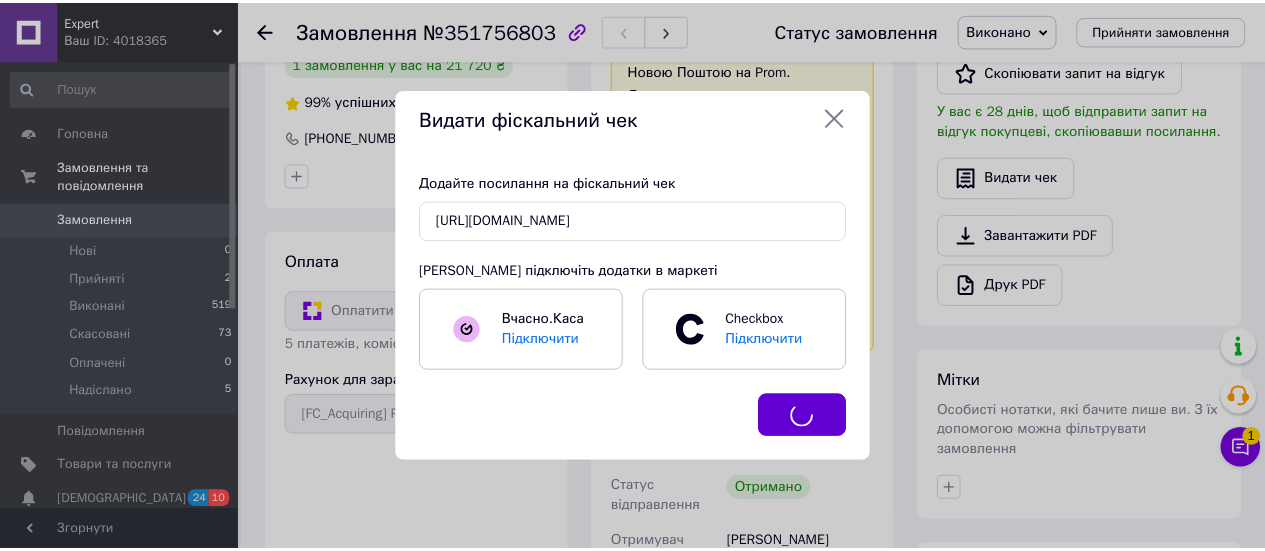 scroll, scrollTop: 570, scrollLeft: 0, axis: vertical 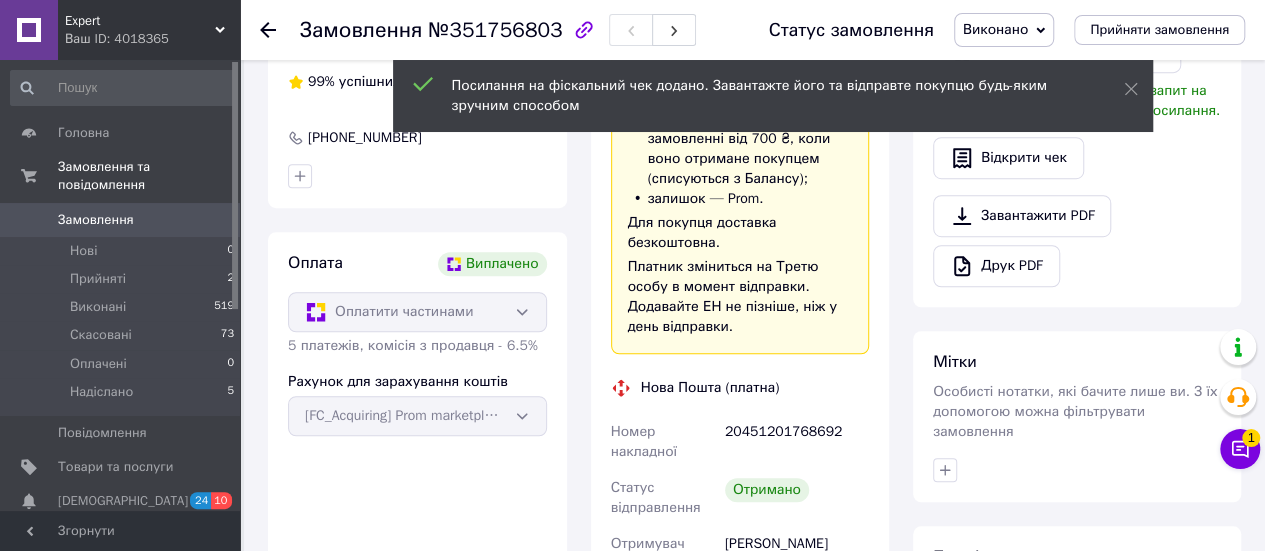 click 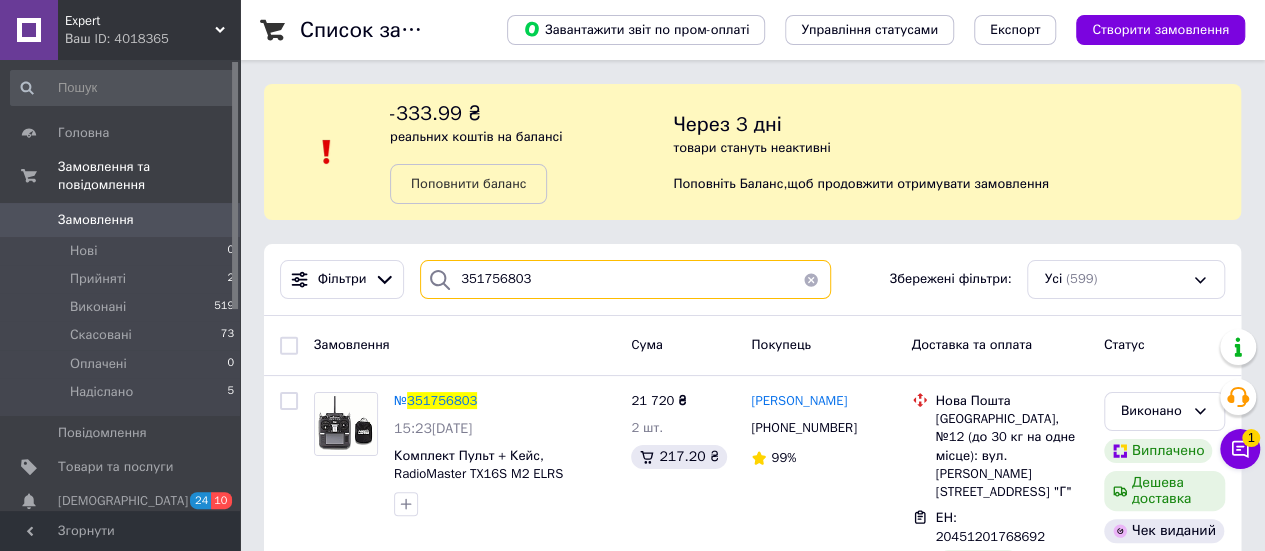 click on "351756803" at bounding box center [625, 279] 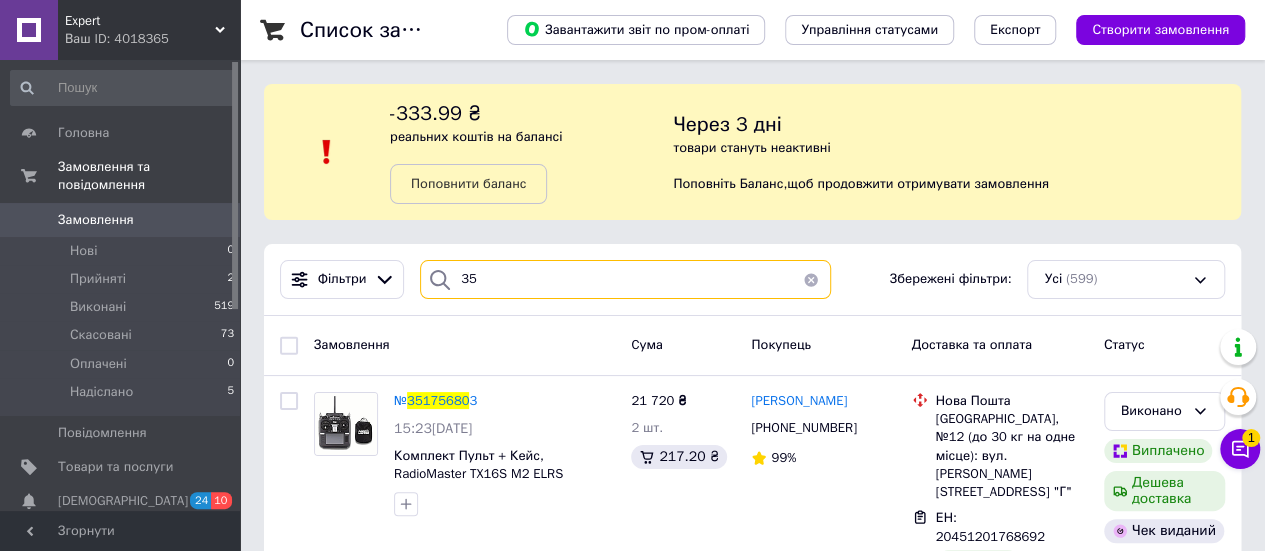 type on "3" 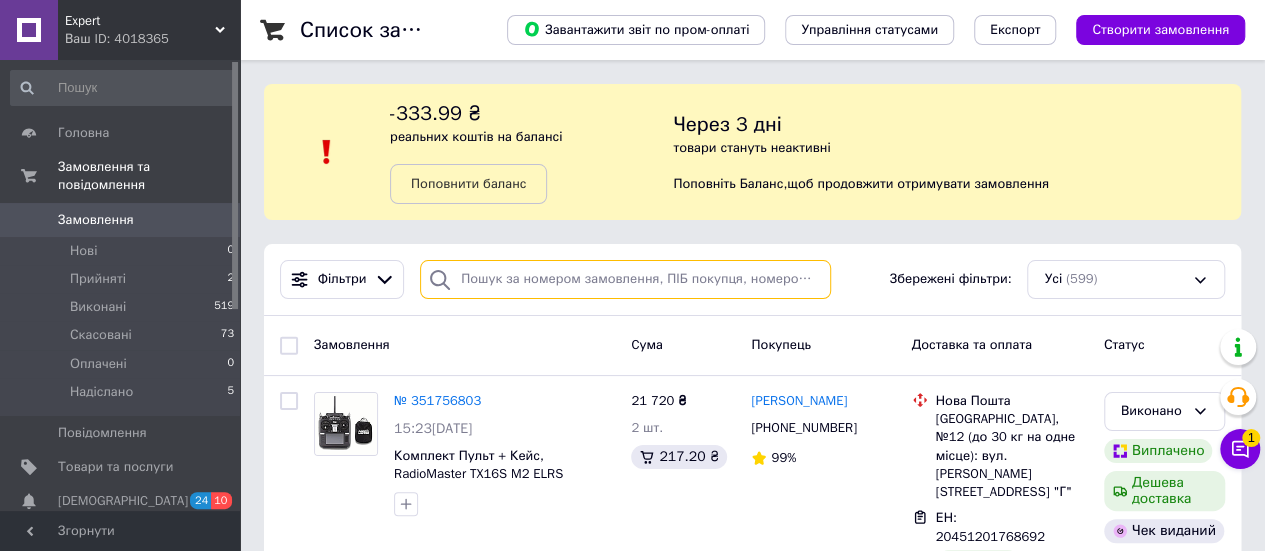 paste on "351643567" 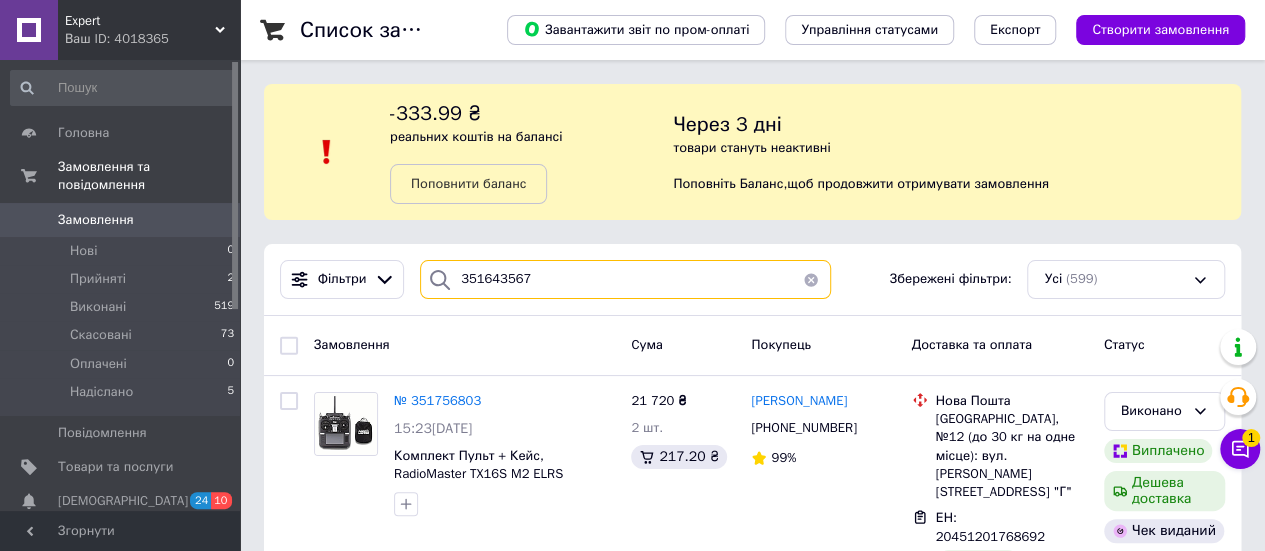 type on "351643567" 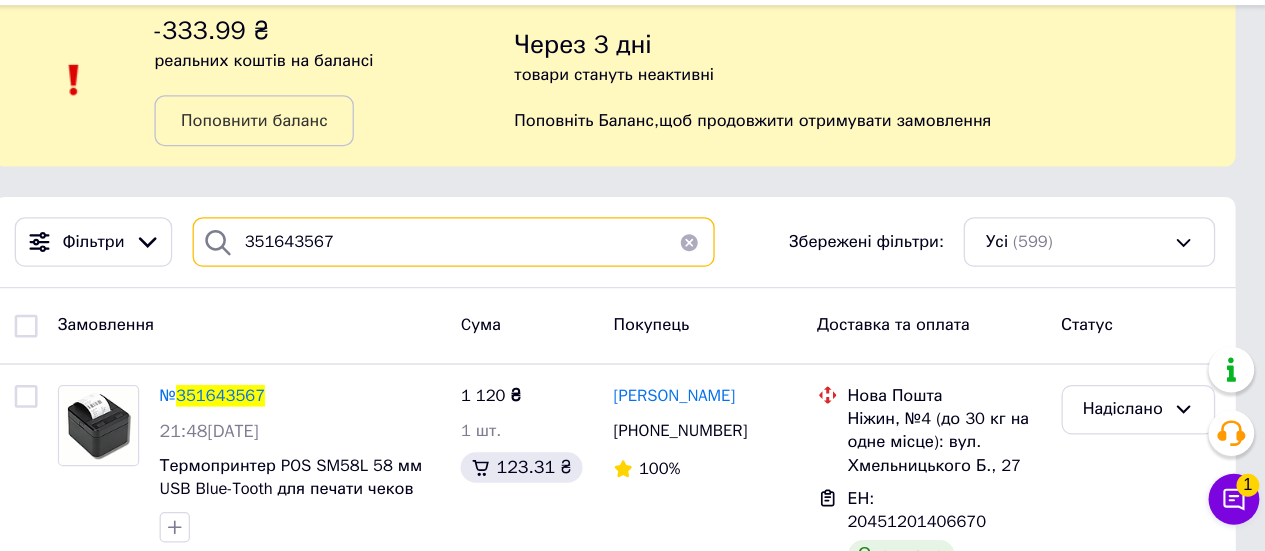scroll, scrollTop: 33, scrollLeft: 0, axis: vertical 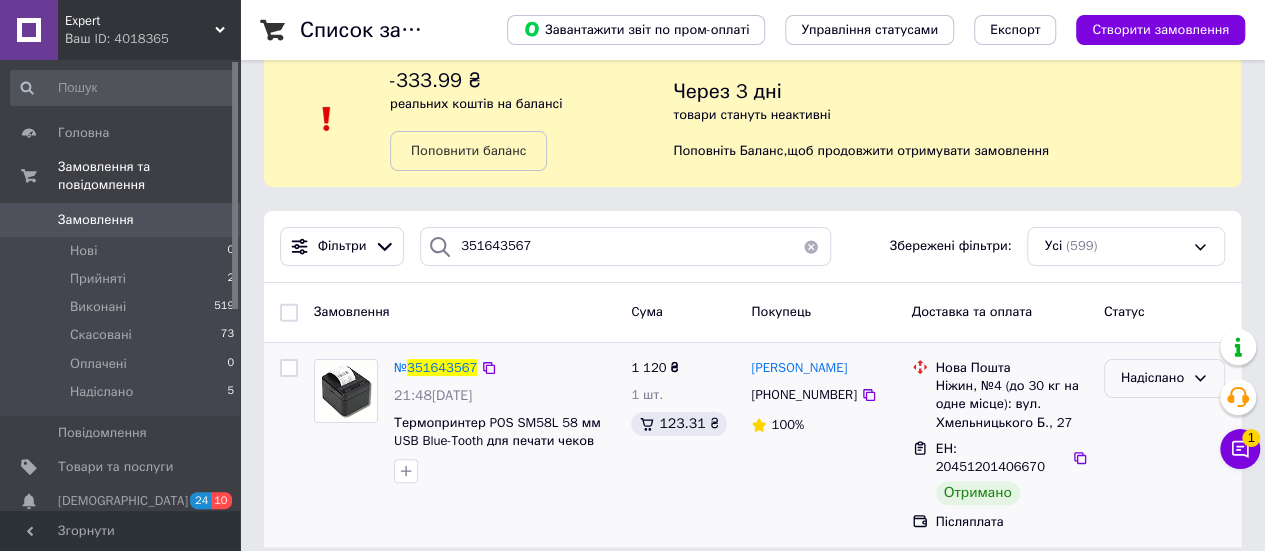 click on "Надіслано" at bounding box center (1152, 378) 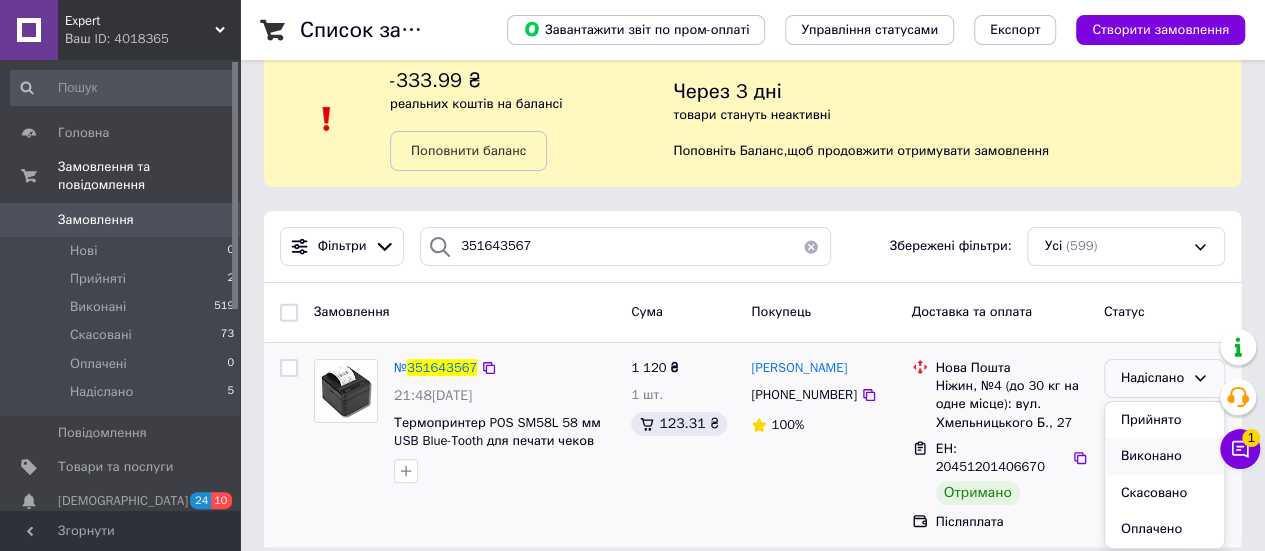 click on "Виконано" at bounding box center (1164, 456) 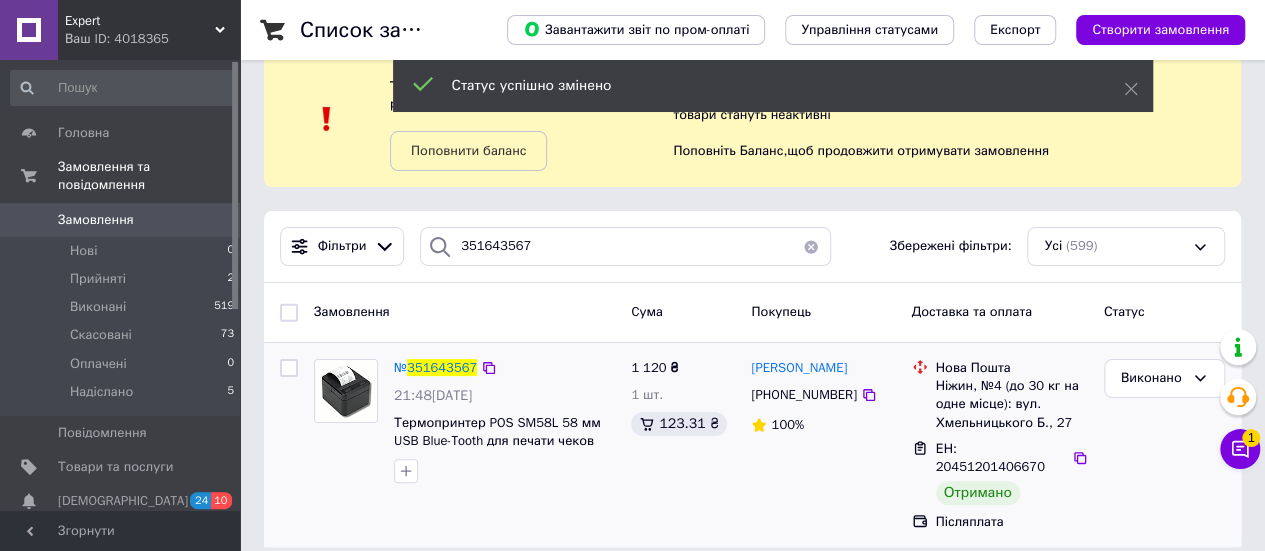 click on "351643567" at bounding box center [442, 367] 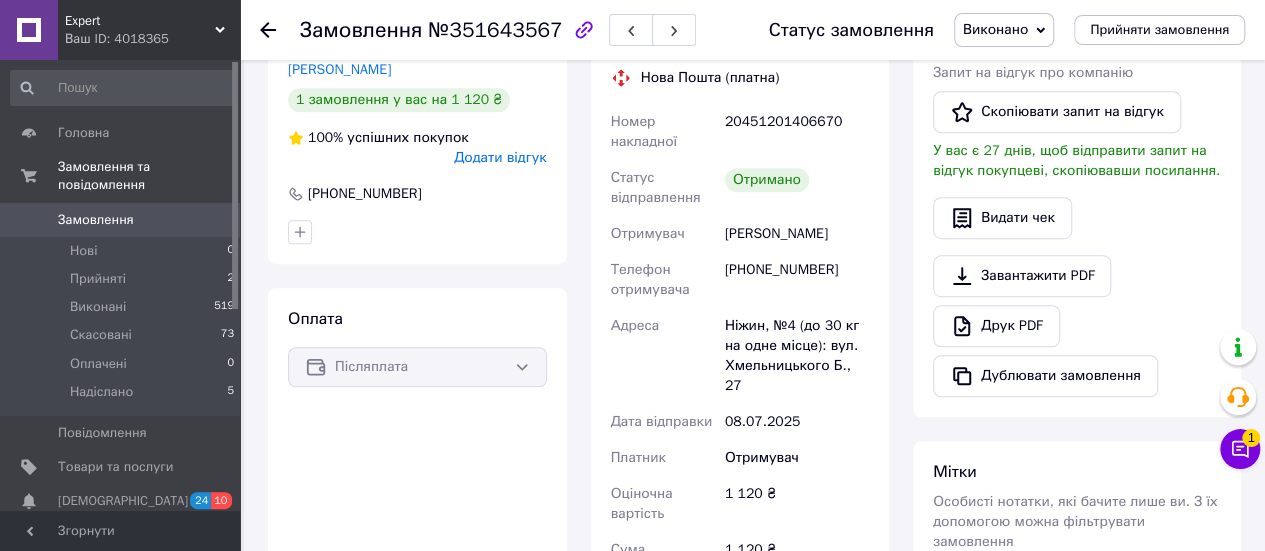 scroll, scrollTop: 500, scrollLeft: 0, axis: vertical 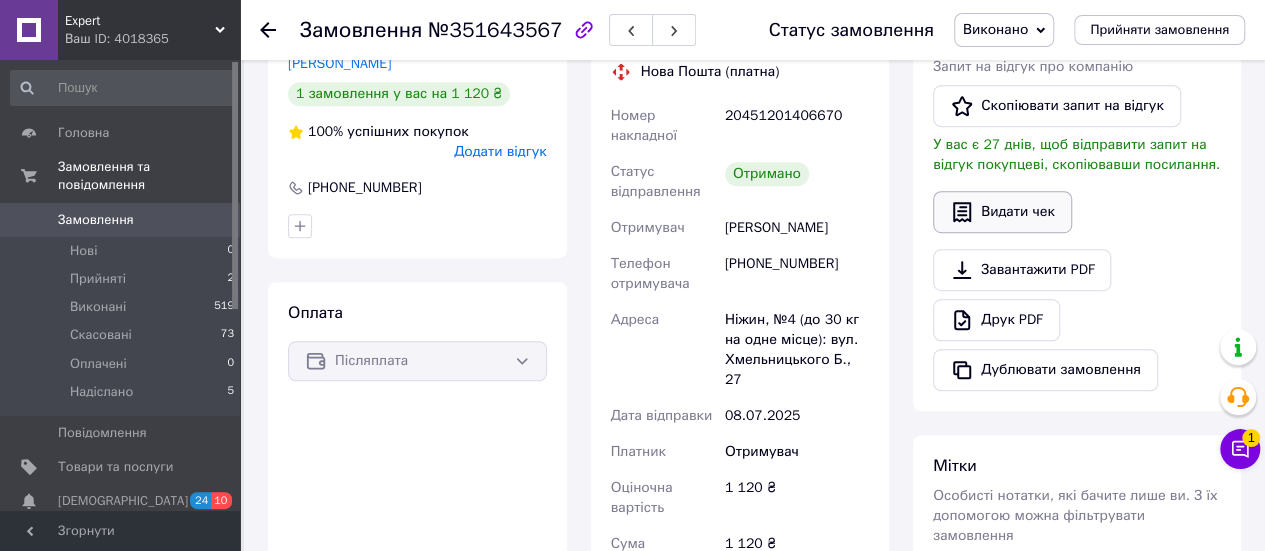 click on "Видати чек" at bounding box center (1002, 212) 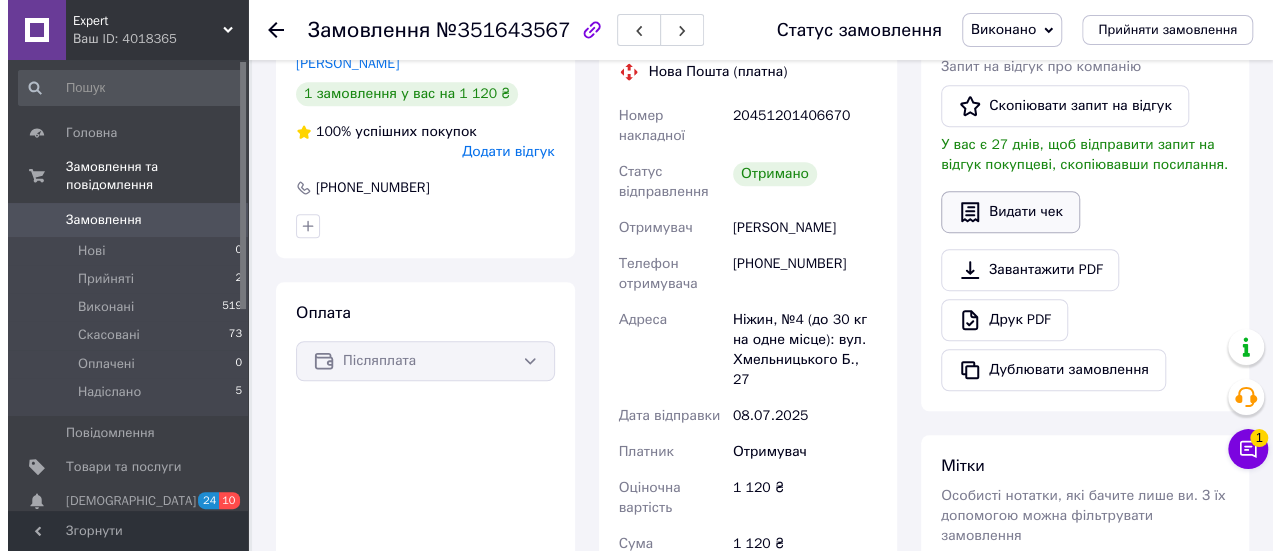 scroll, scrollTop: 480, scrollLeft: 0, axis: vertical 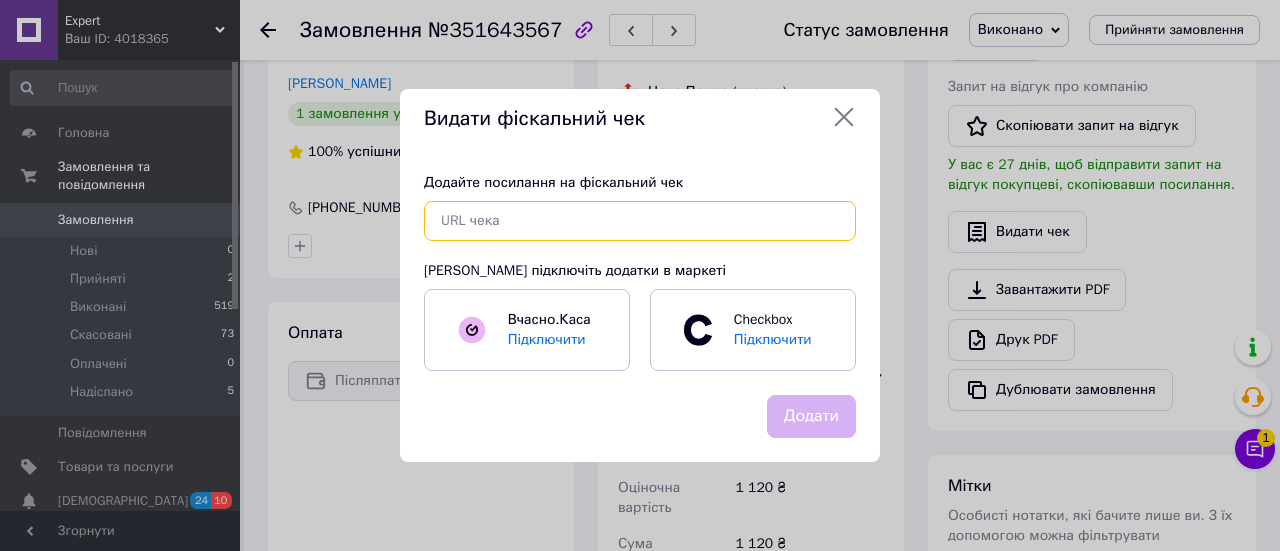 click at bounding box center (640, 221) 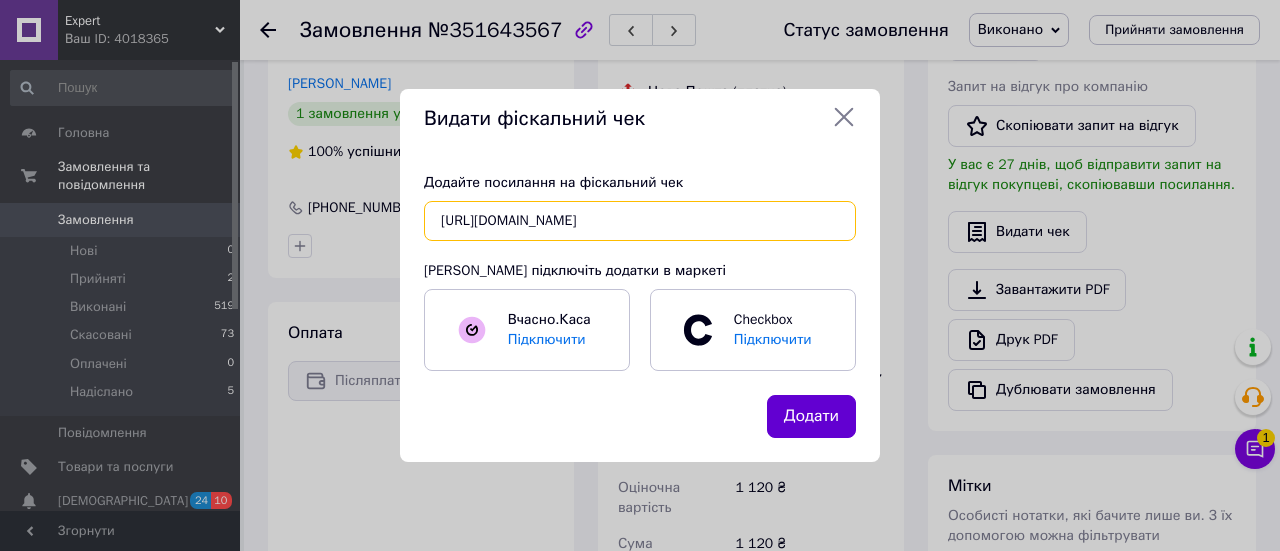 type on "https://kasa.vchasno.ua/check-viewer/j-XOtiViebM" 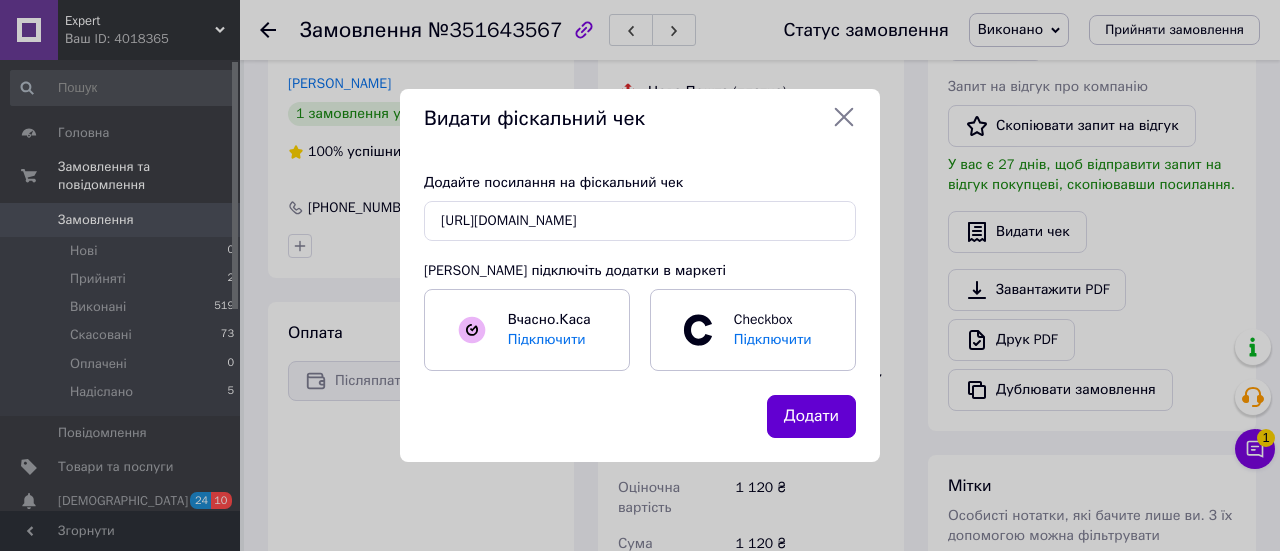 click on "Додати" at bounding box center [811, 416] 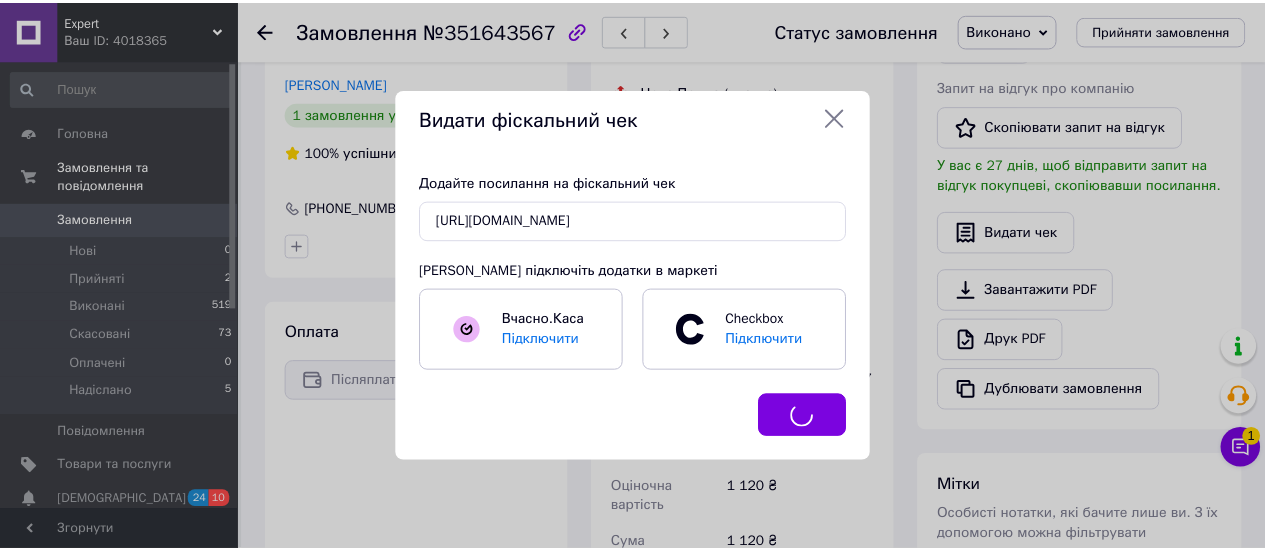 scroll, scrollTop: 500, scrollLeft: 0, axis: vertical 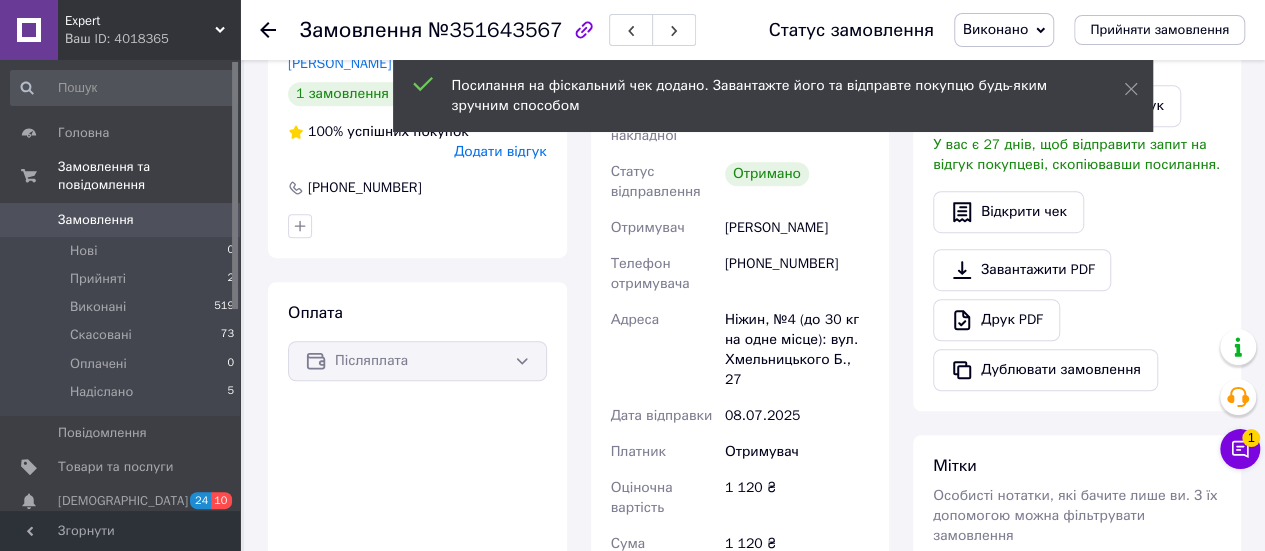 click 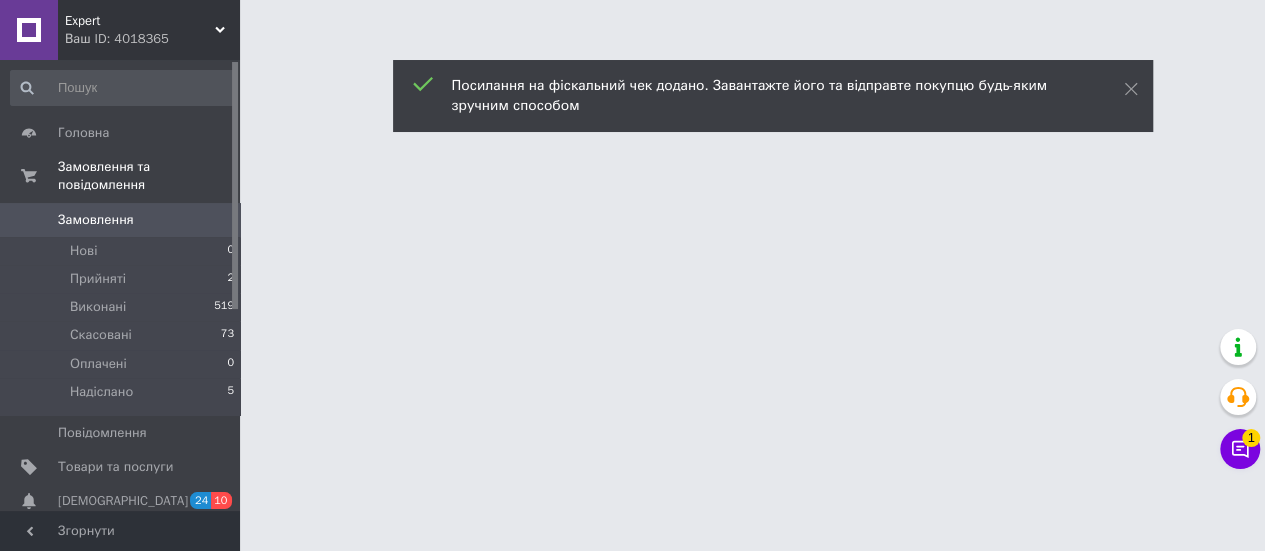 scroll, scrollTop: 0, scrollLeft: 0, axis: both 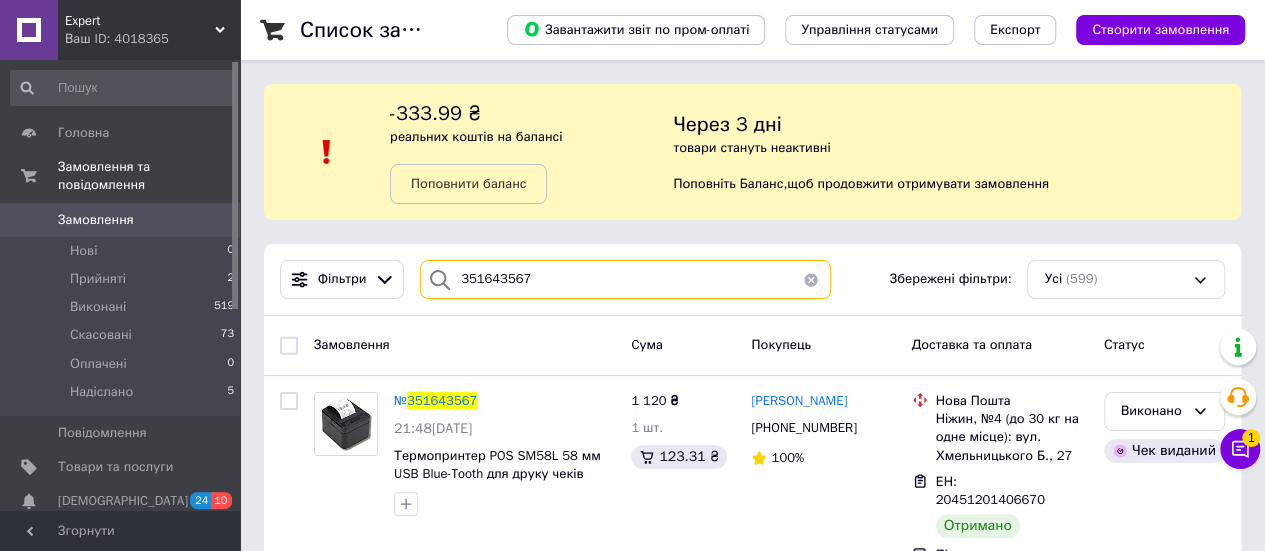 click on "351643567" at bounding box center [625, 279] 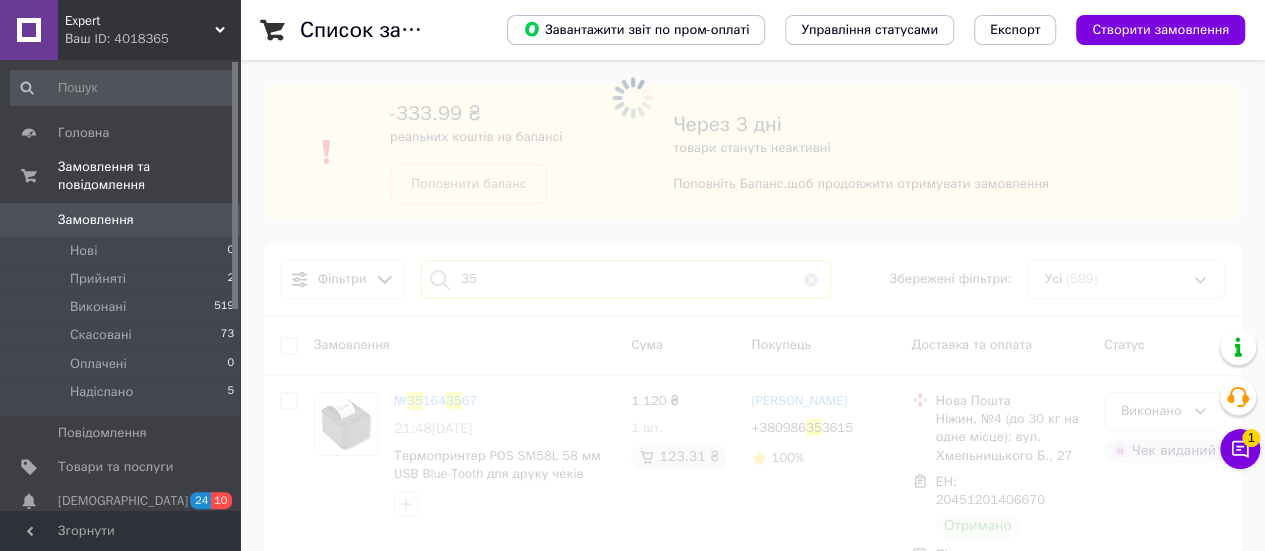 type on "3" 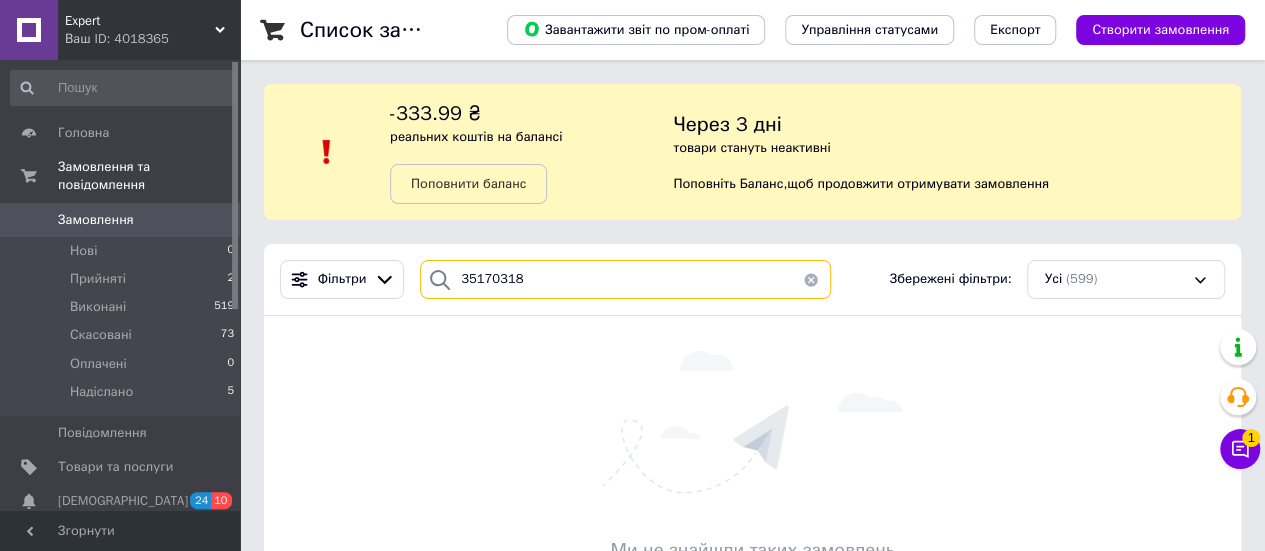 type on "351703182" 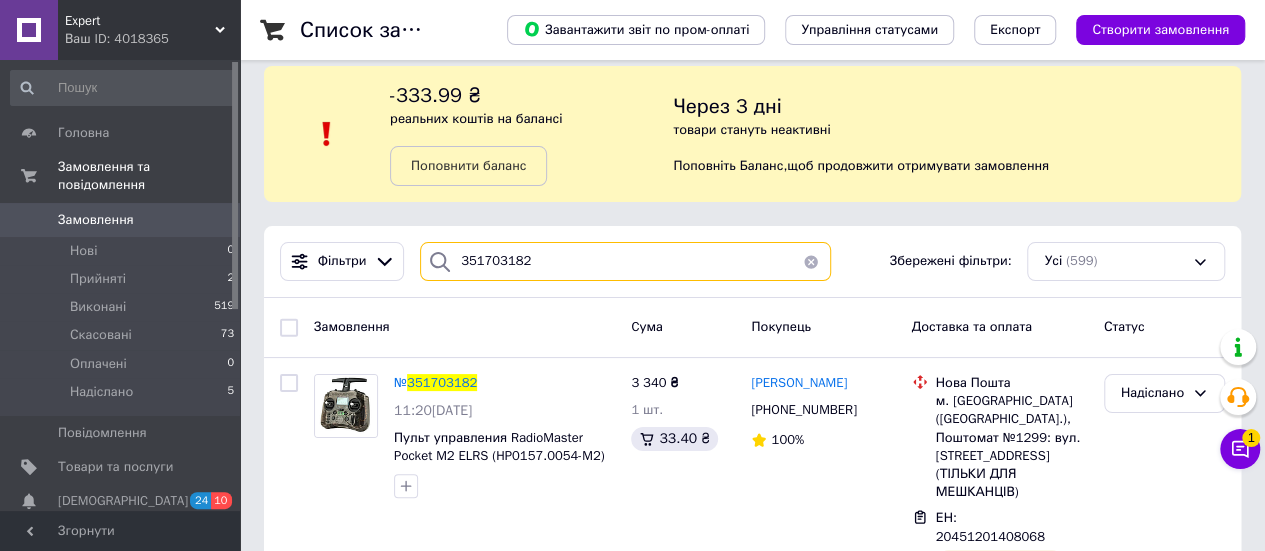 scroll, scrollTop: 69, scrollLeft: 0, axis: vertical 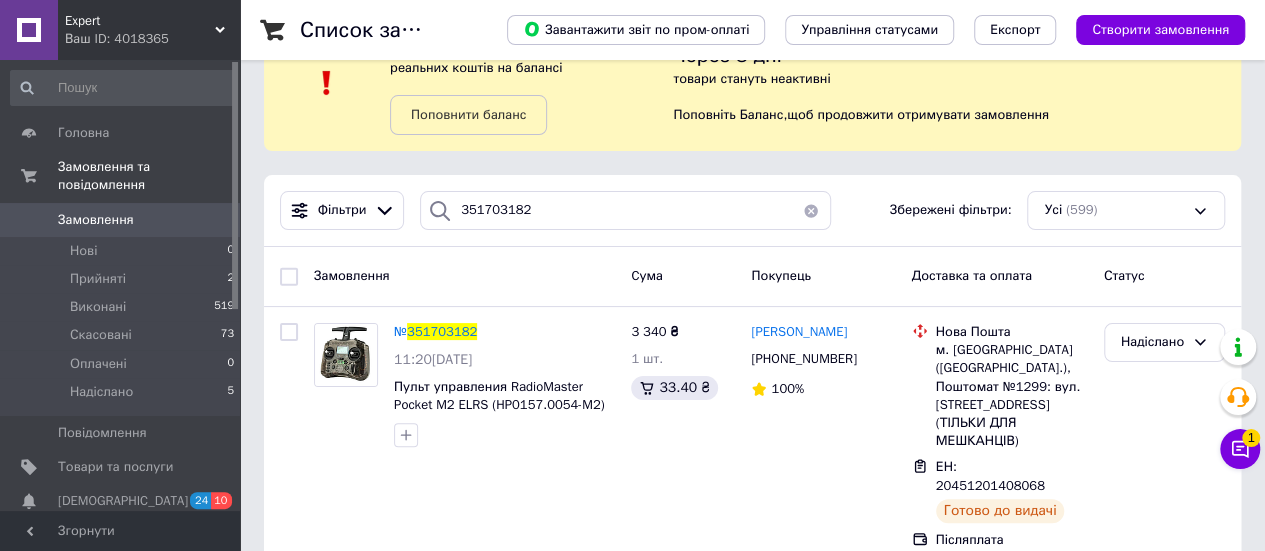 click at bounding box center [811, 210] 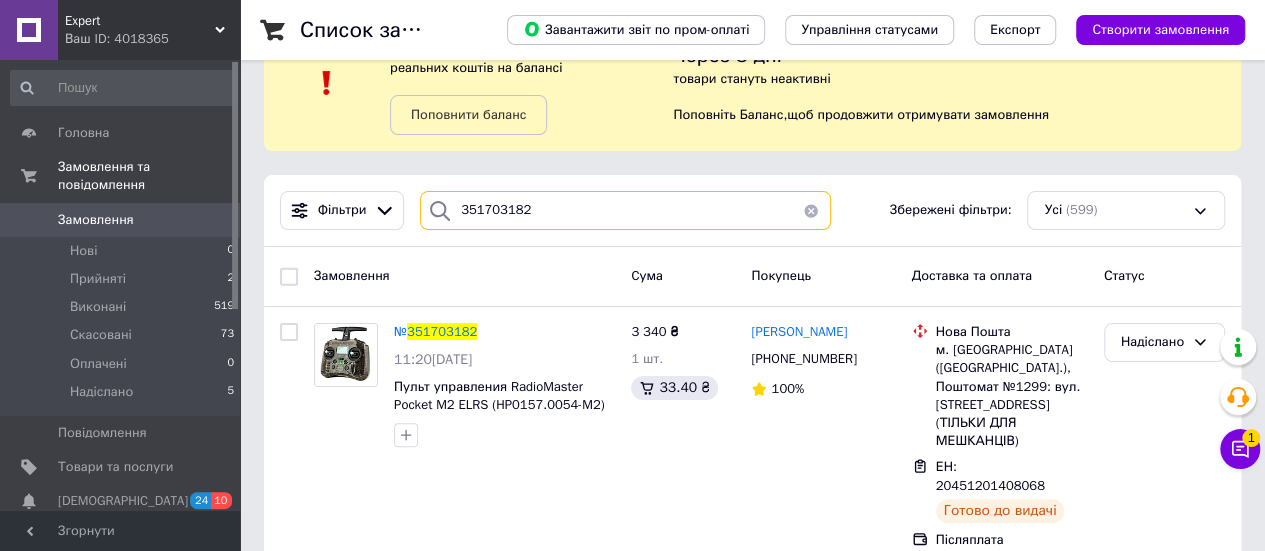 type 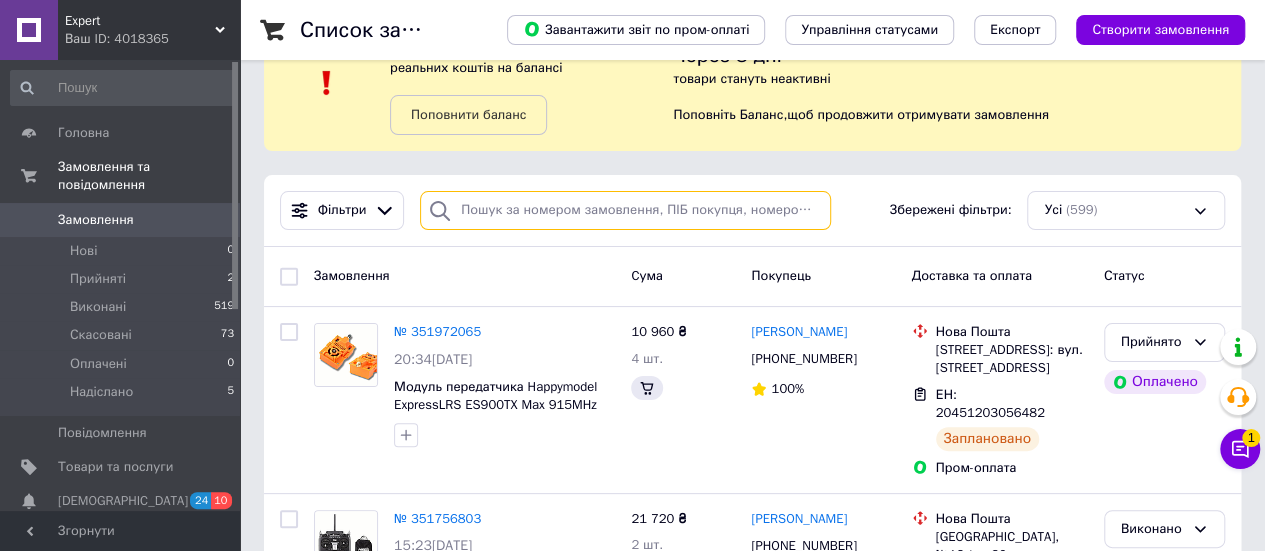 scroll, scrollTop: 0, scrollLeft: 0, axis: both 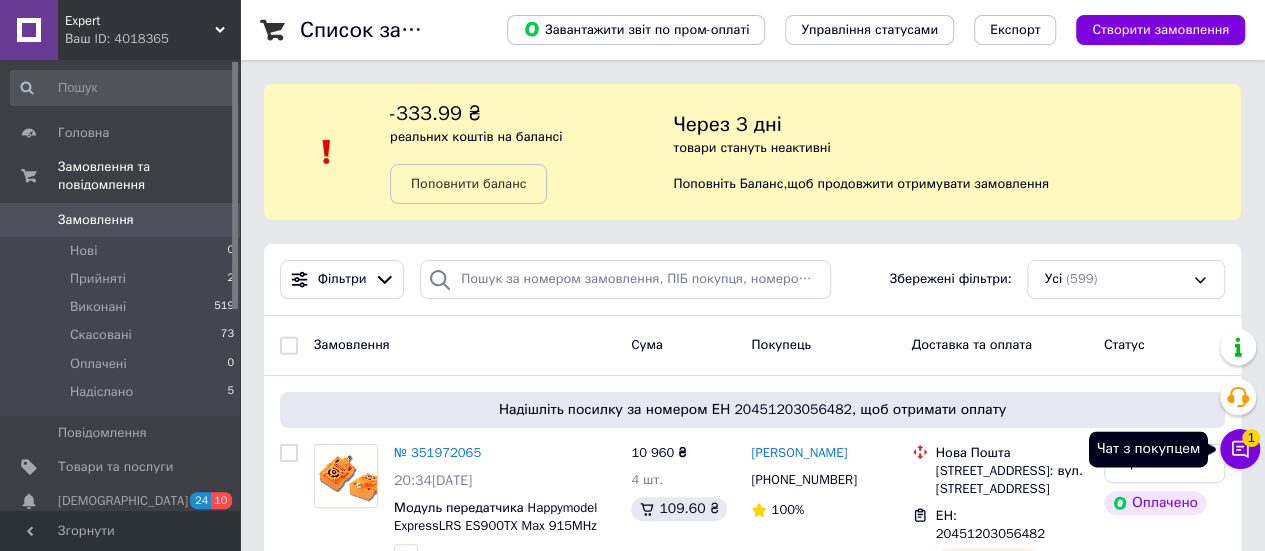 click 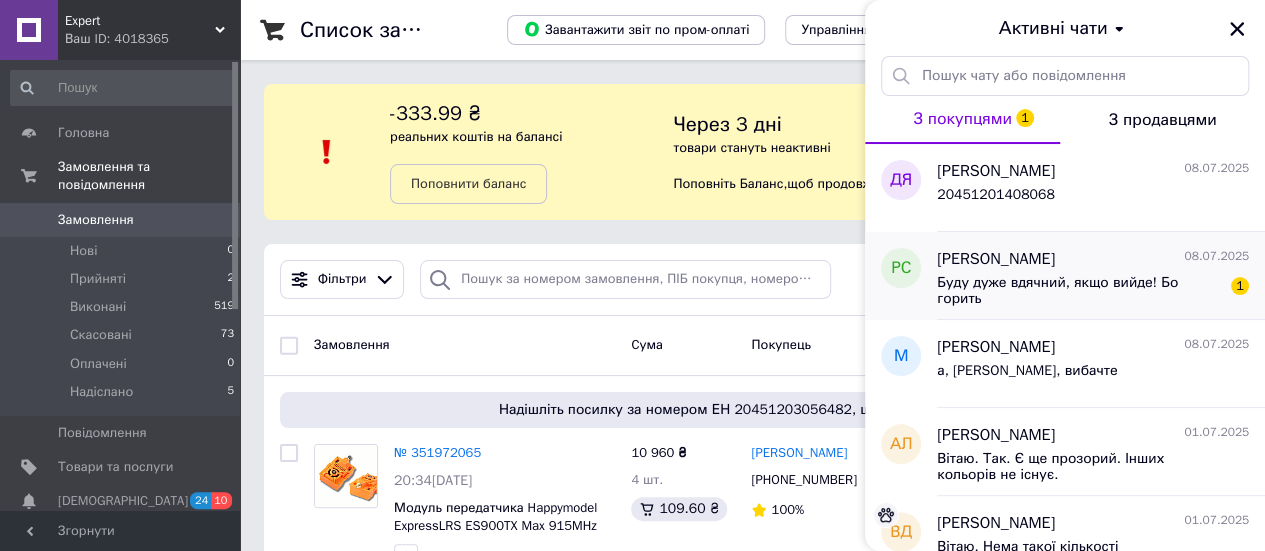 click on "Буду дуже вдячний, якщо вийде! Бо горить 1" at bounding box center (1093, 289) 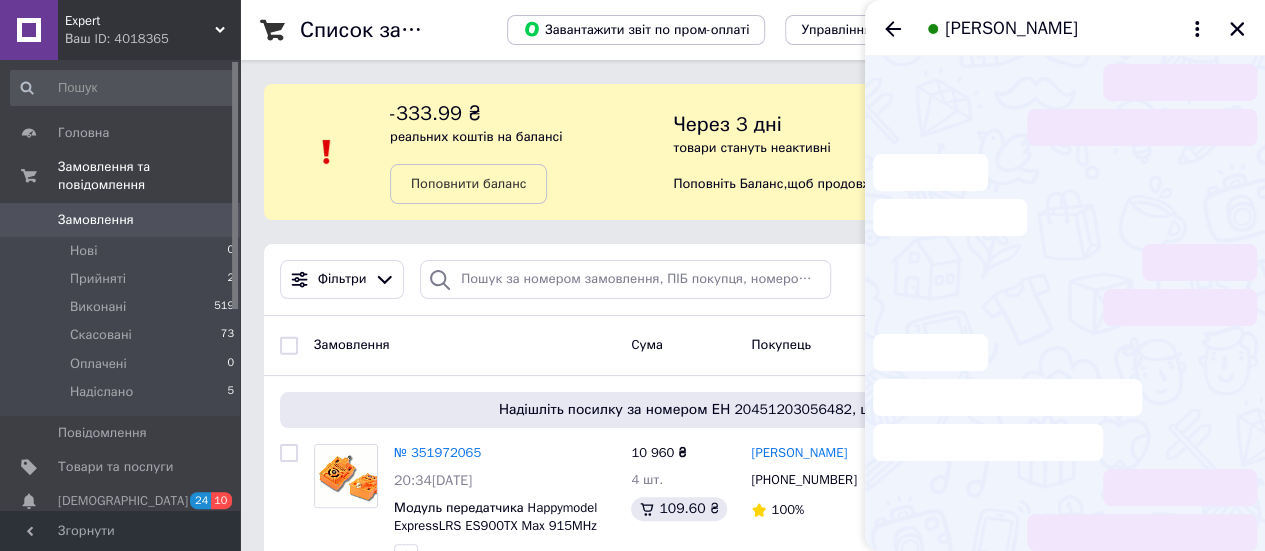 scroll, scrollTop: 208, scrollLeft: 0, axis: vertical 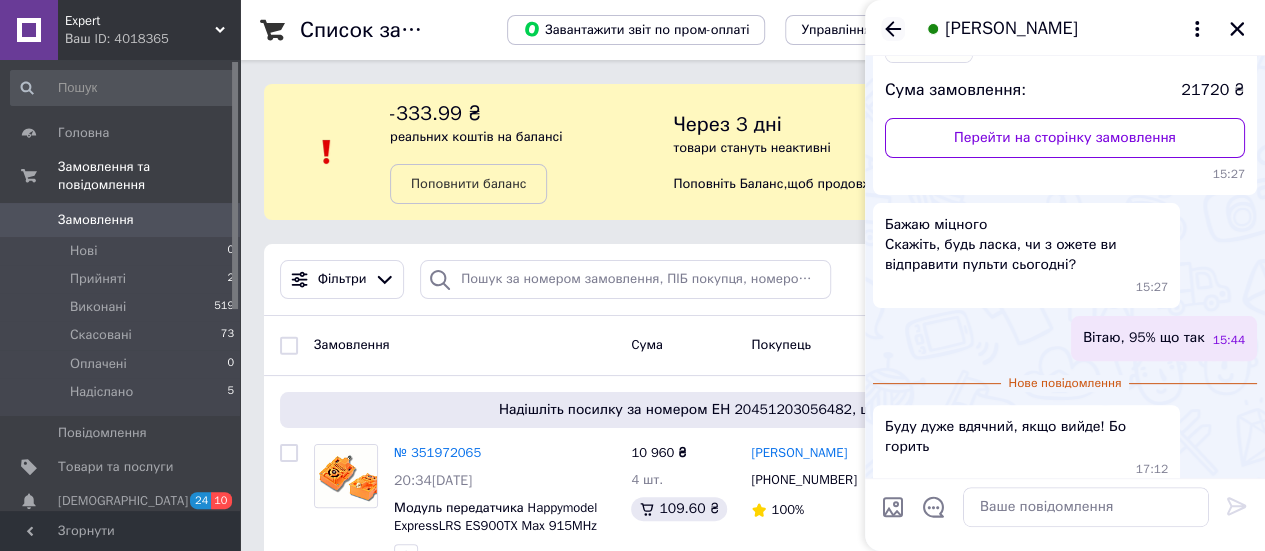 click 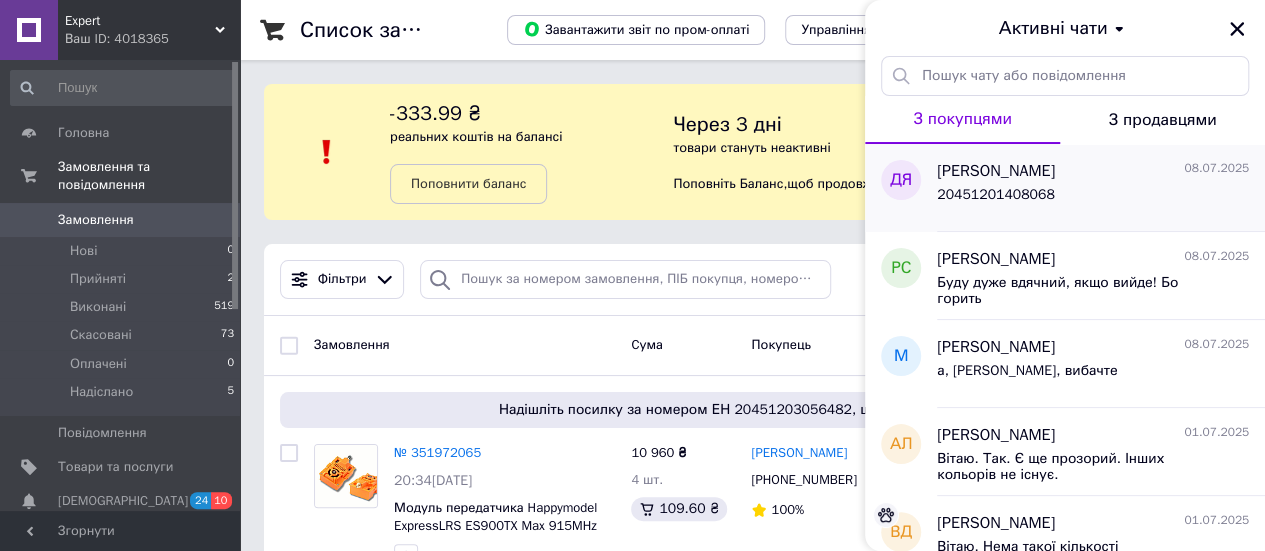 click on "20451201408068" at bounding box center (1093, 199) 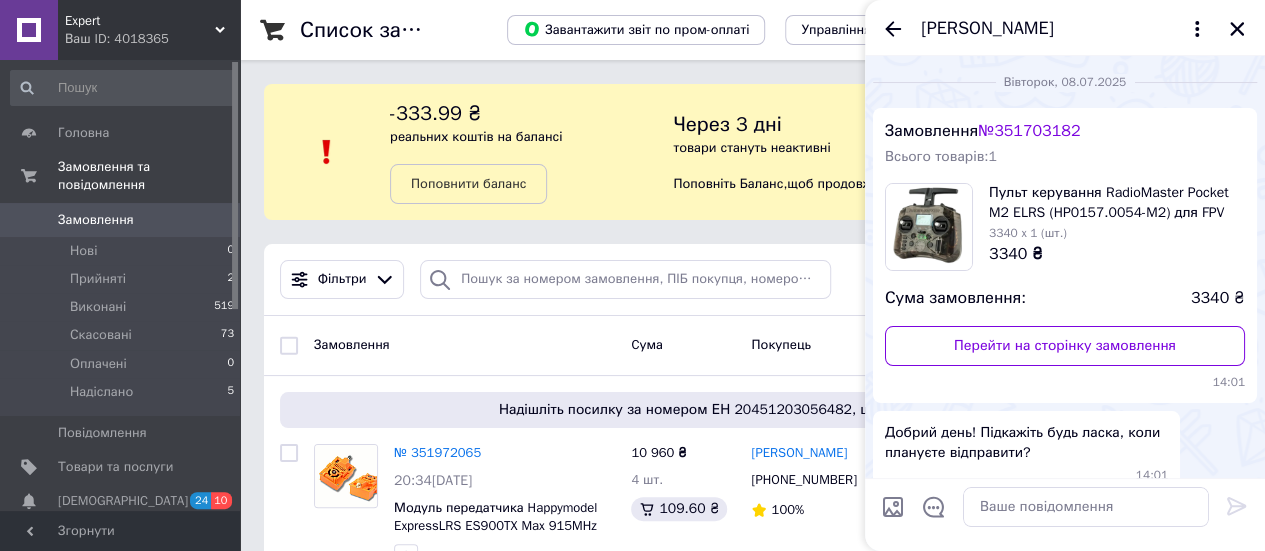 scroll, scrollTop: 184, scrollLeft: 0, axis: vertical 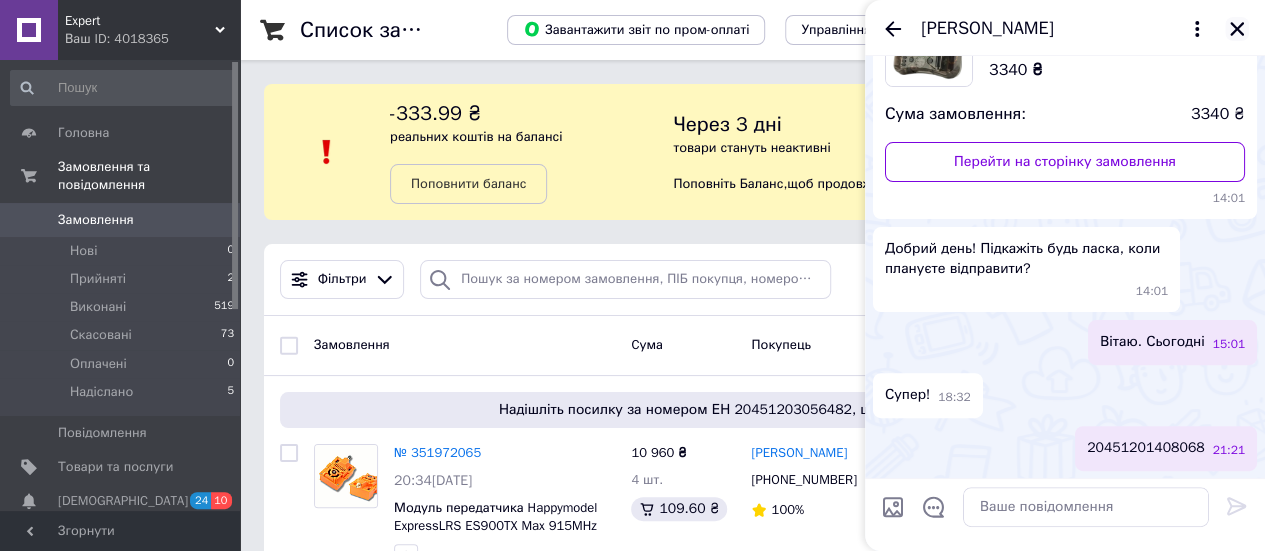 click 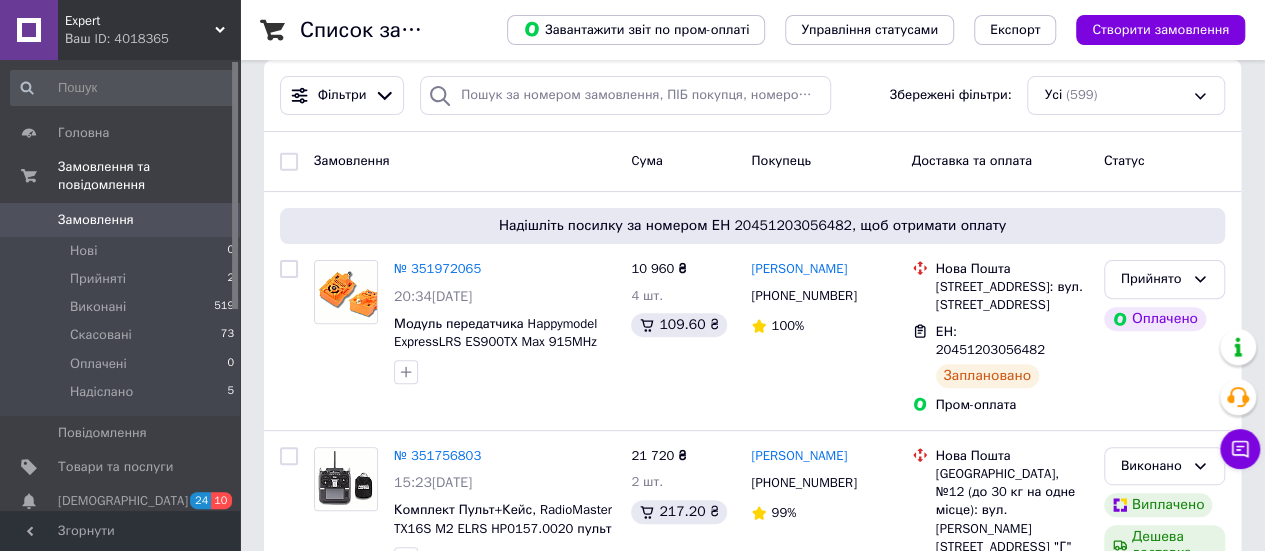 scroll, scrollTop: 208, scrollLeft: 0, axis: vertical 